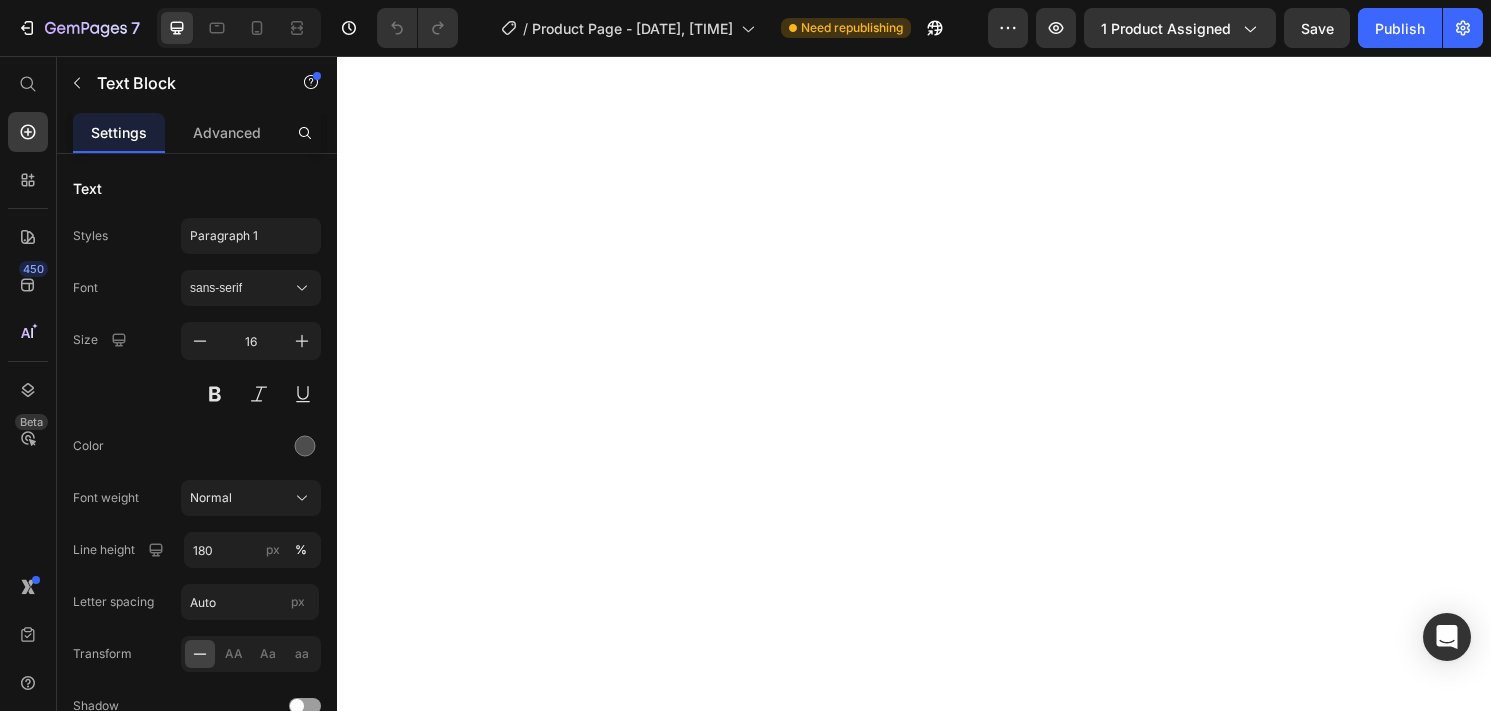 scroll, scrollTop: 0, scrollLeft: 0, axis: both 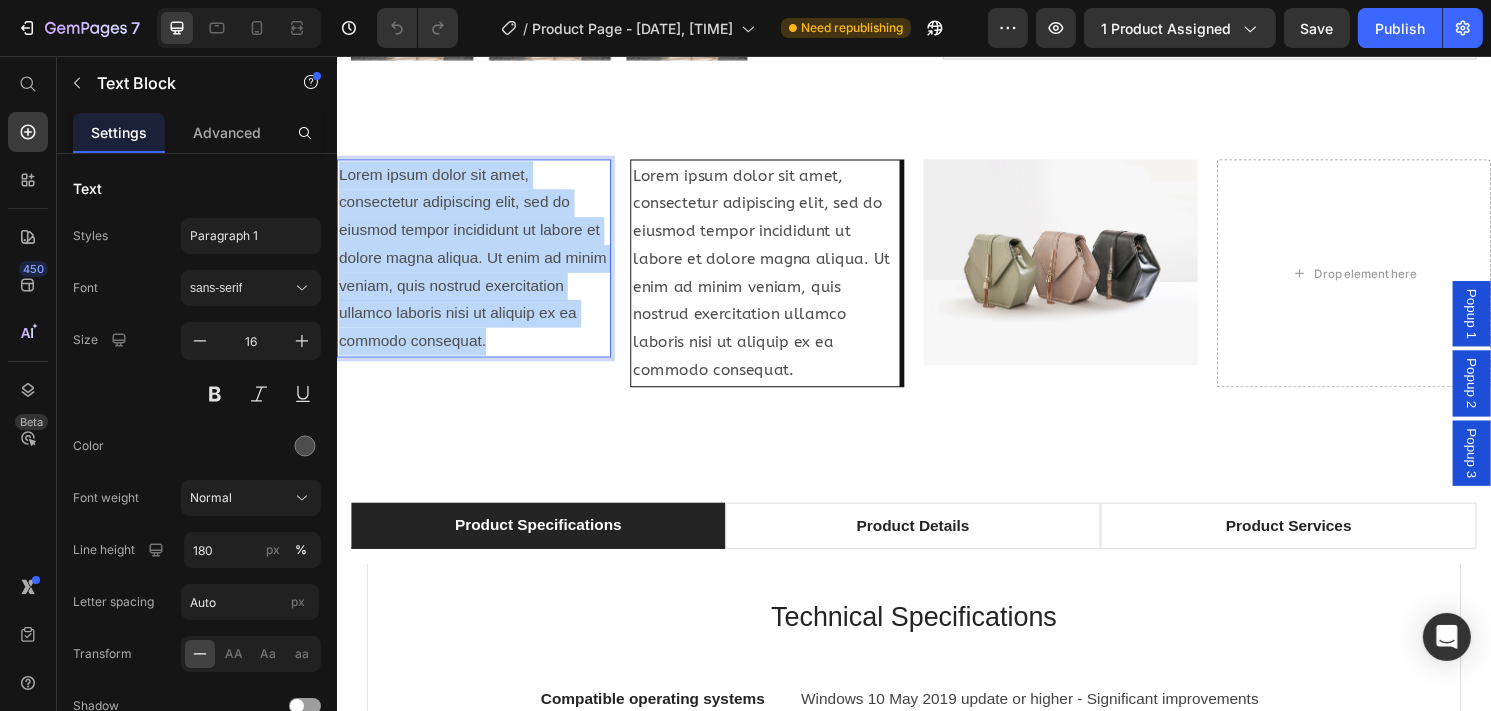 click on "Lorem ipsum dolor sit amet, consectetur adipiscing elit, sed do eiusmod tempor incididunt ut labore et dolore magna aliqua. Ut enim ad minim veniam, quis nostrud exercitation ullamco laboris nisi ut aliquip ex ea commodo consequat." at bounding box center [478, 266] 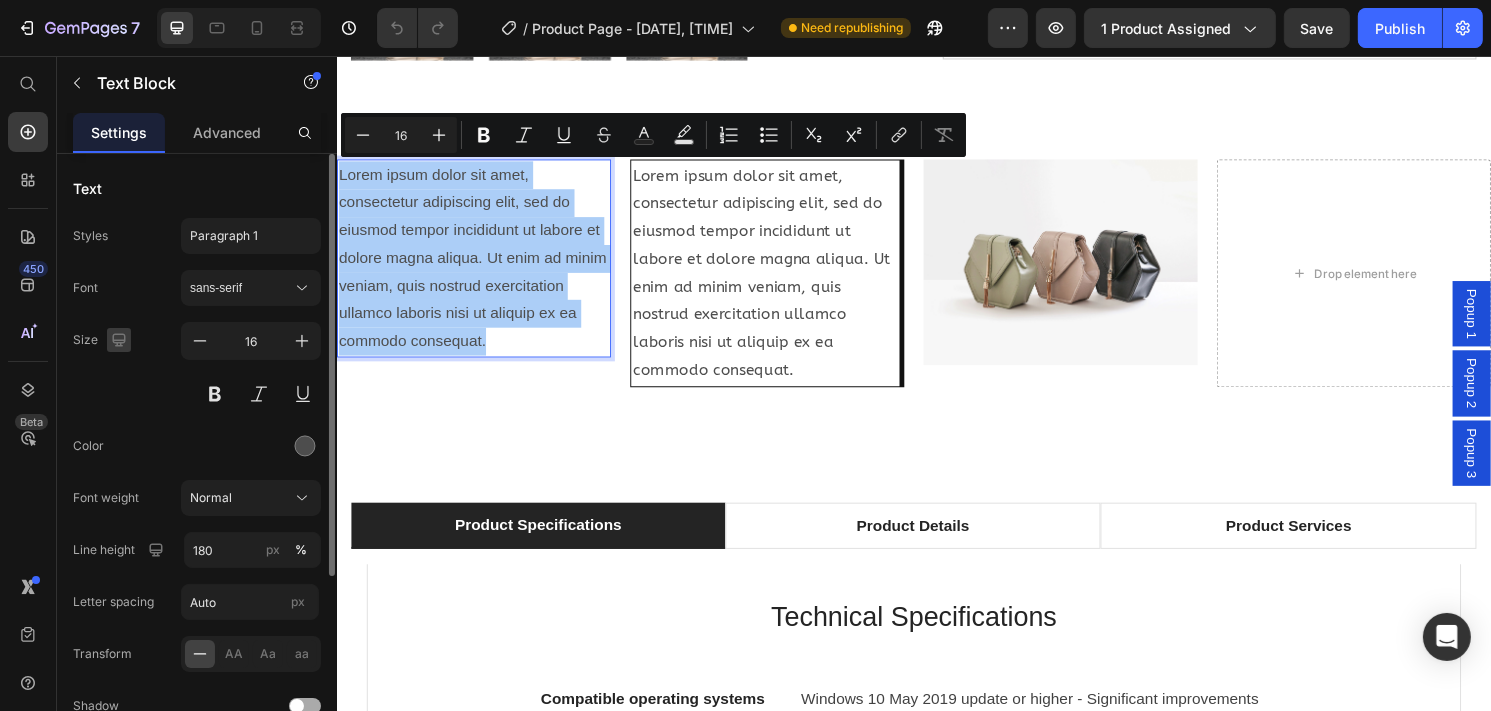 click 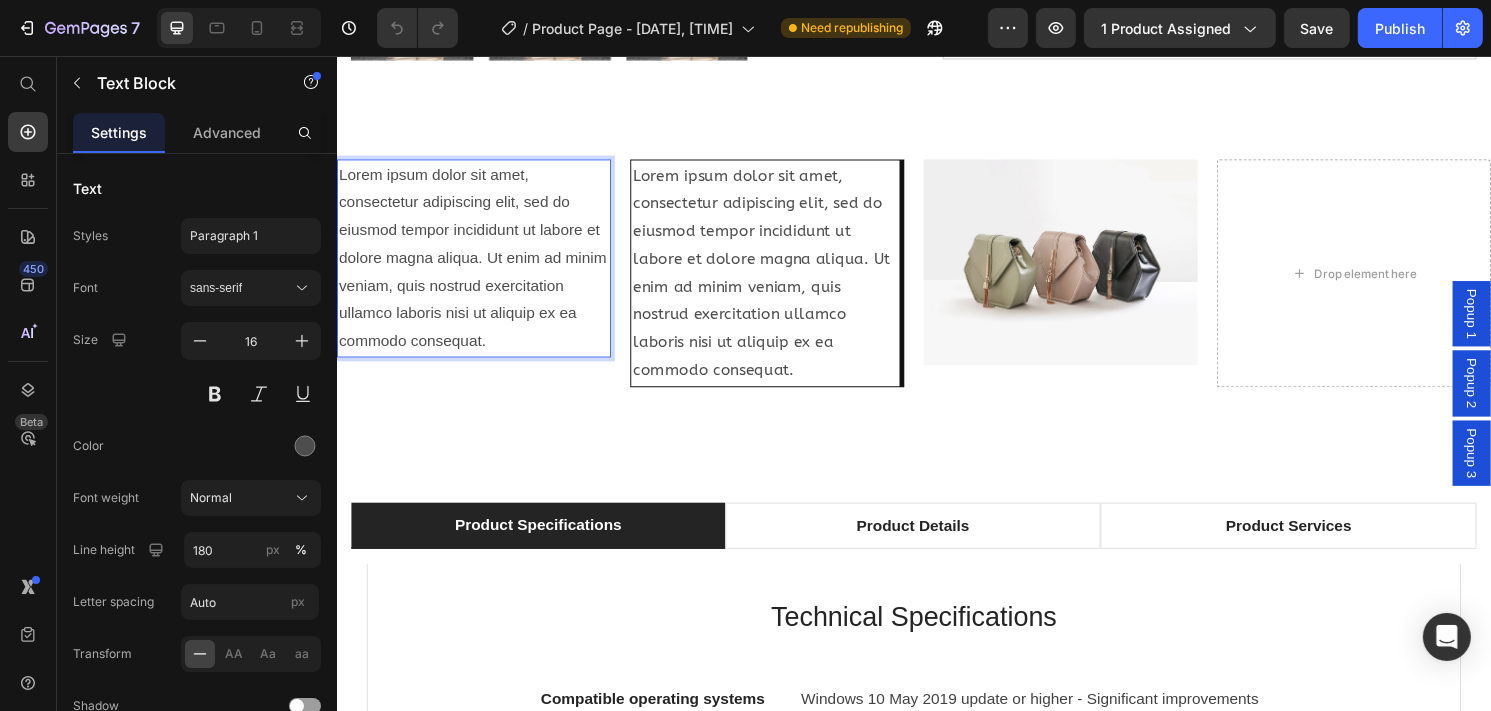 click on "Lorem ipsum dolor sit amet, consectetur adipiscing elit, sed do eiusmod tempor incididunt ut labore et dolore magna aliqua. Ut enim ad minim veniam, quis nostrud exercitation ullamco laboris nisi ut aliquip ex ea commodo consequat." at bounding box center [478, 266] 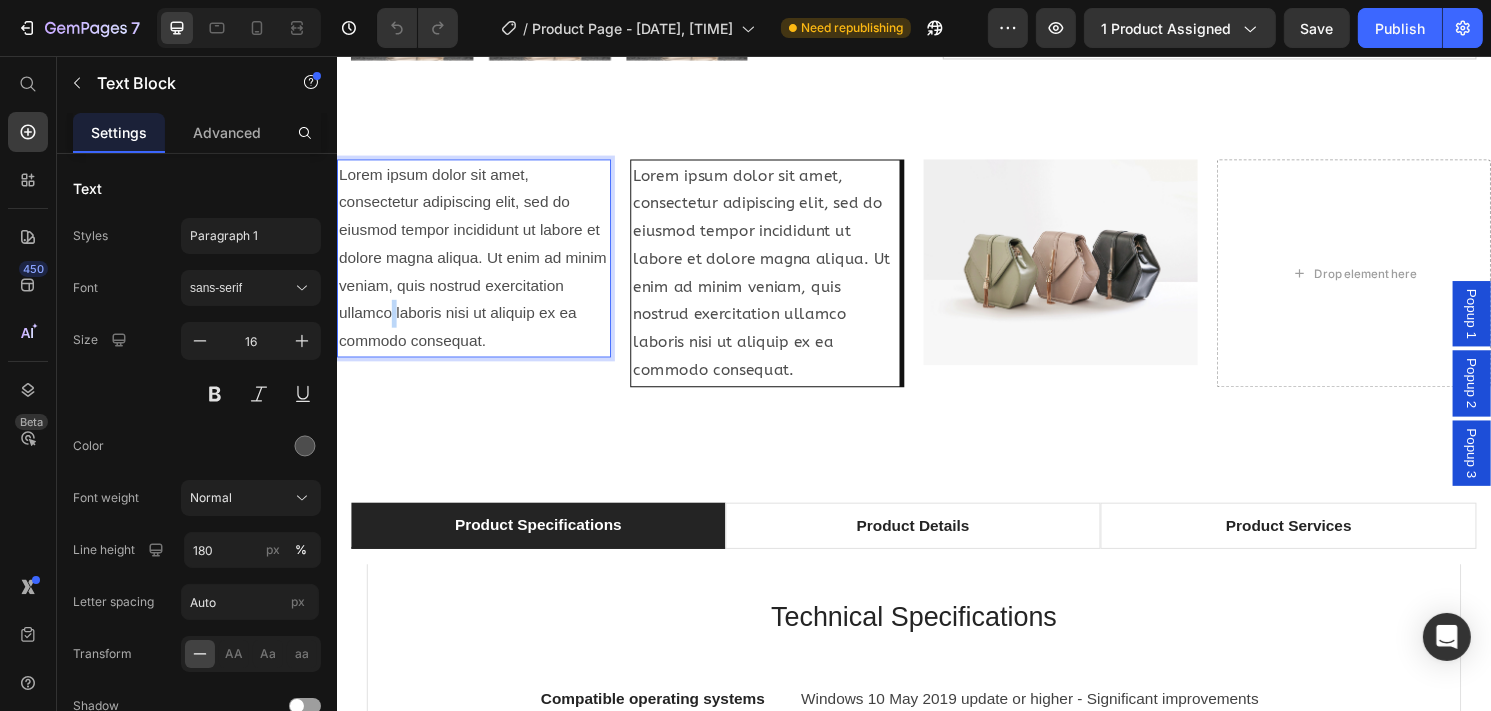 click on "Lorem ipsum dolor sit amet, consectetur adipiscing elit, sed do eiusmod tempor incididunt ut labore et dolore magna aliqua. Ut enim ad minim veniam, quis nostrud exercitation ullamco laboris nisi ut aliquip ex ea commodo consequat." at bounding box center (478, 266) 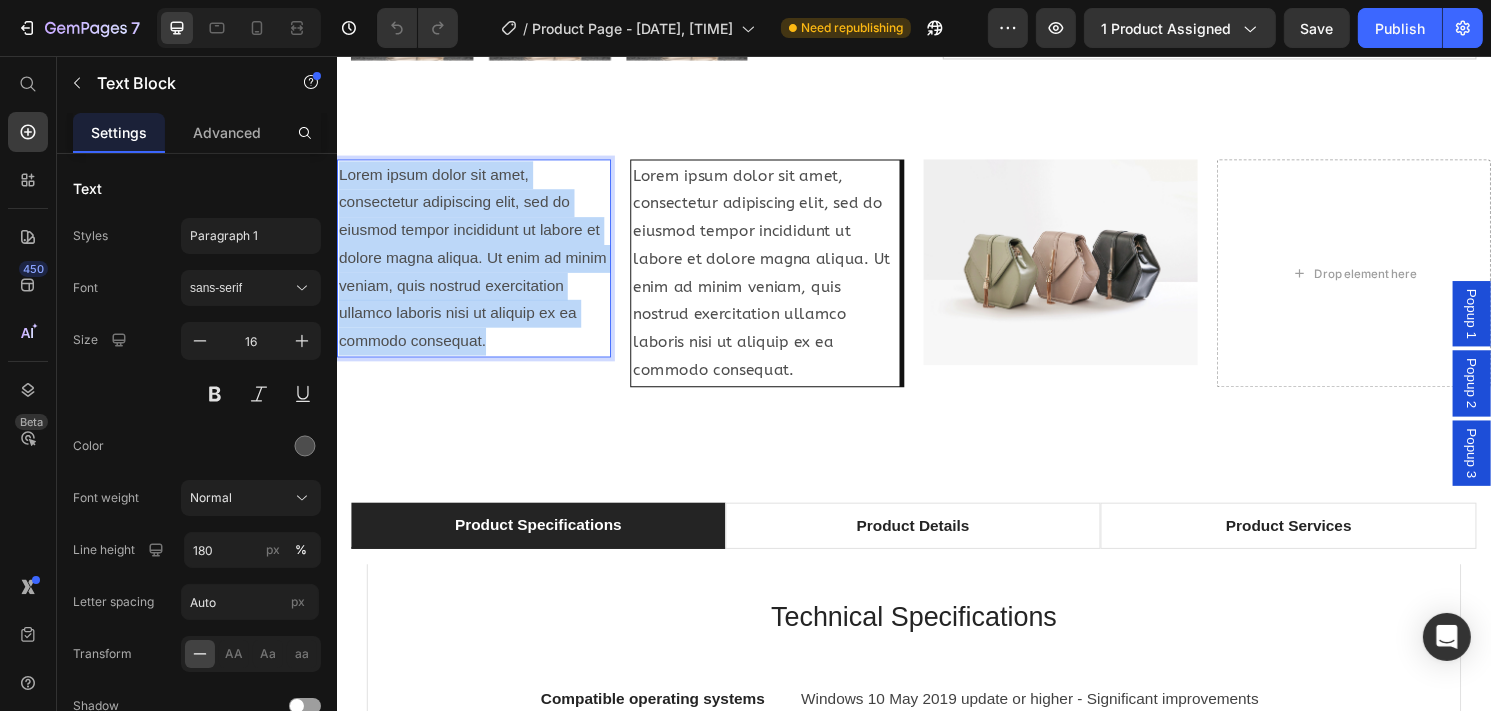 click on "Lorem ipsum dolor sit amet, consectetur adipiscing elit, sed do eiusmod tempor incididunt ut labore et dolore magna aliqua. Ut enim ad minim veniam, quis nostrud exercitation ullamco laboris nisi ut aliquip ex ea commodo consequat." at bounding box center (478, 266) 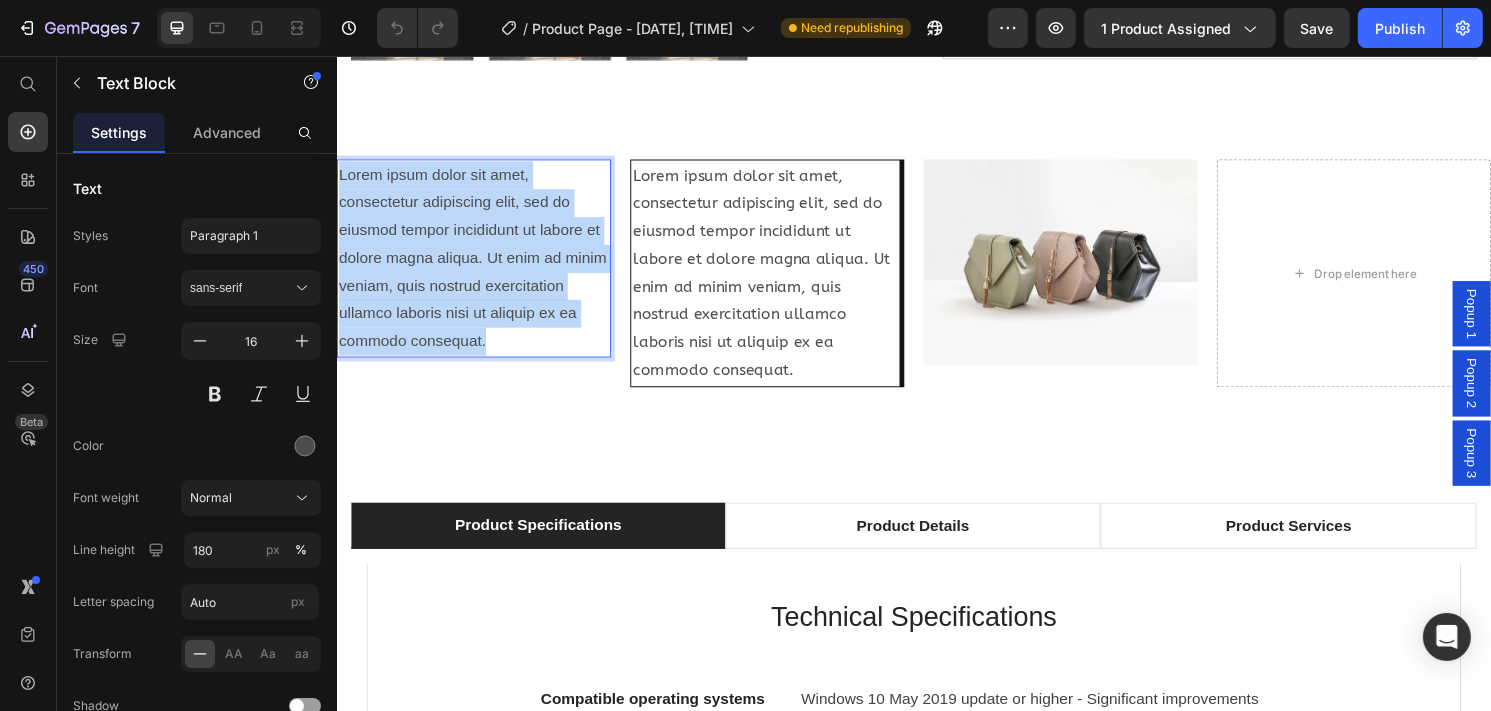 drag, startPoint x: 437, startPoint y: 342, endPoint x: 478, endPoint y: 324, distance: 44.777225 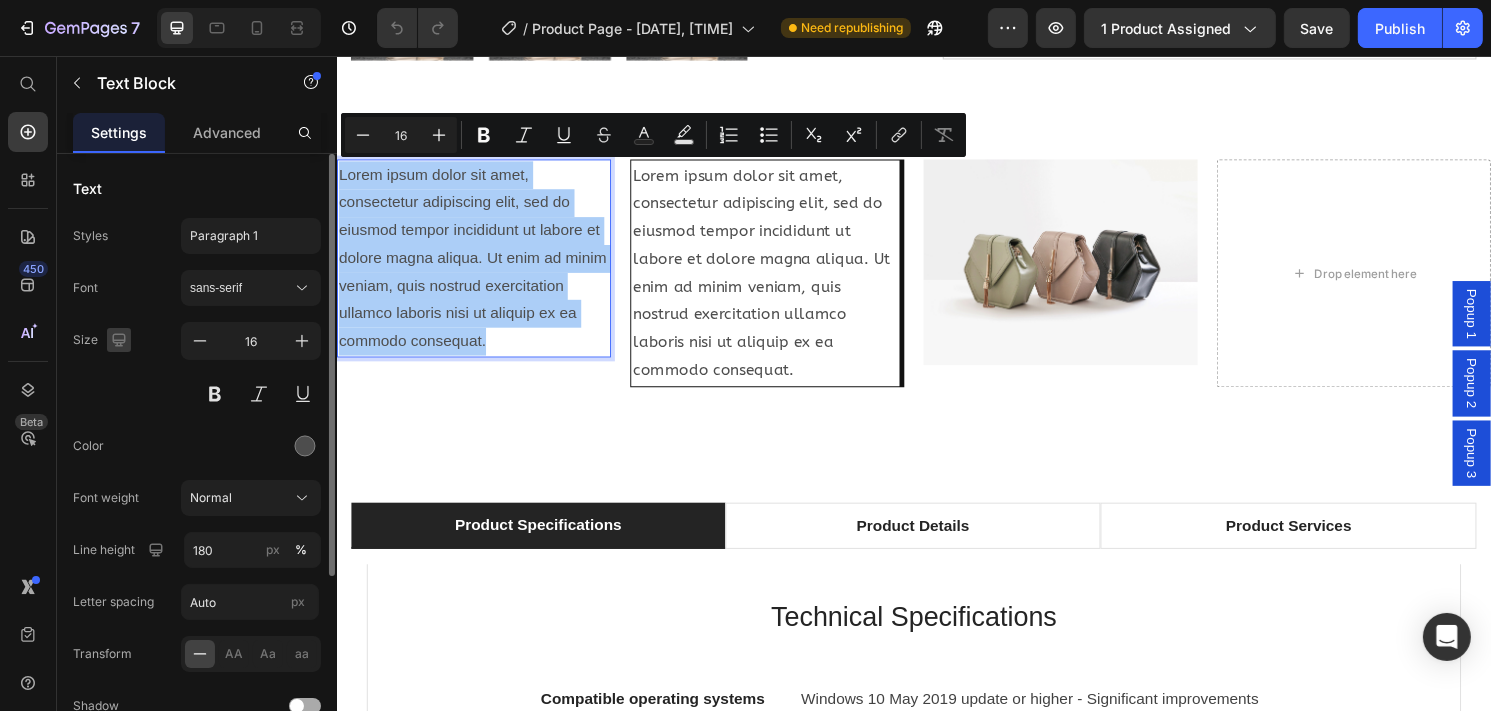 click 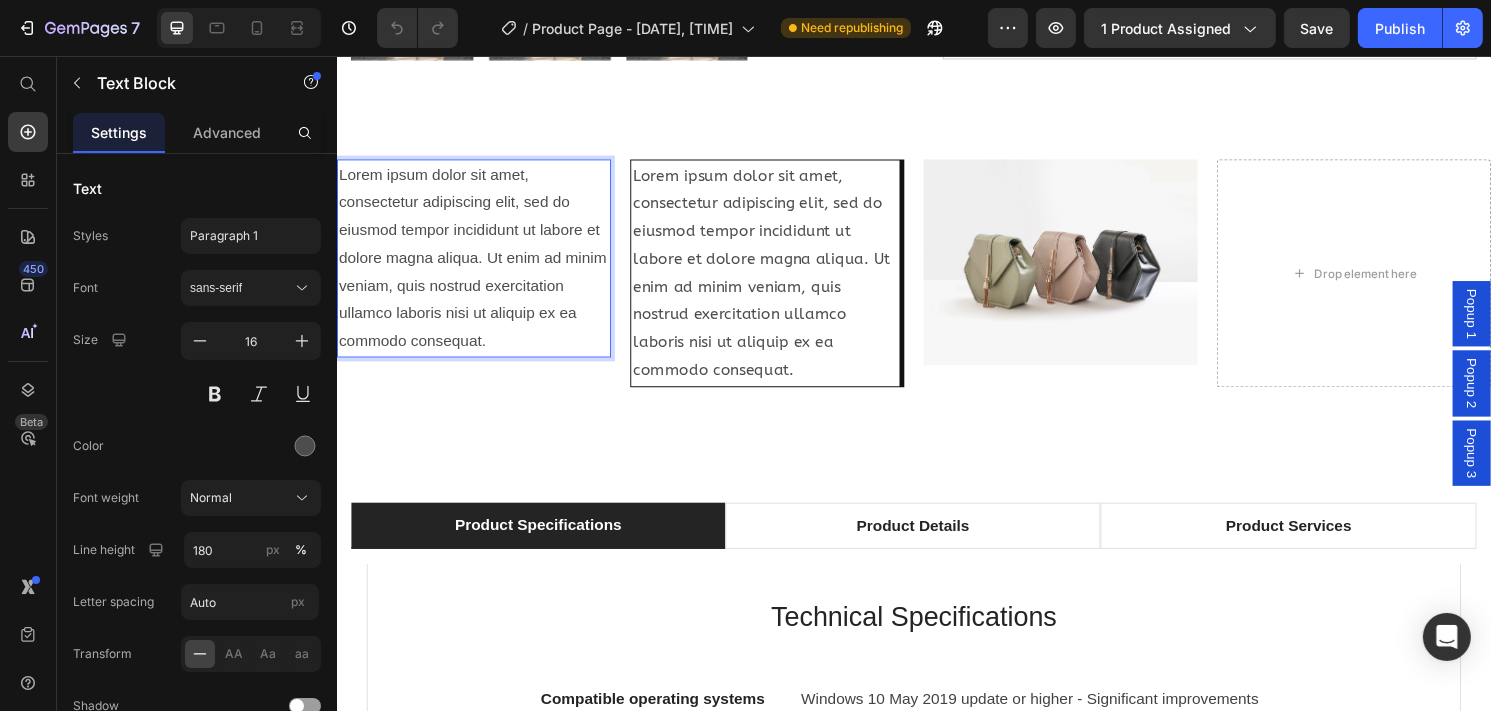 click on "Lorem ipsum dolor sit amet, consectetur adipiscing elit, sed do eiusmod tempor incididunt ut labore et dolore magna aliqua. Ut enim ad minim veniam, quis nostrud exercitation ullamco laboris nisi ut aliquip ex ea commodo consequat." at bounding box center (478, 266) 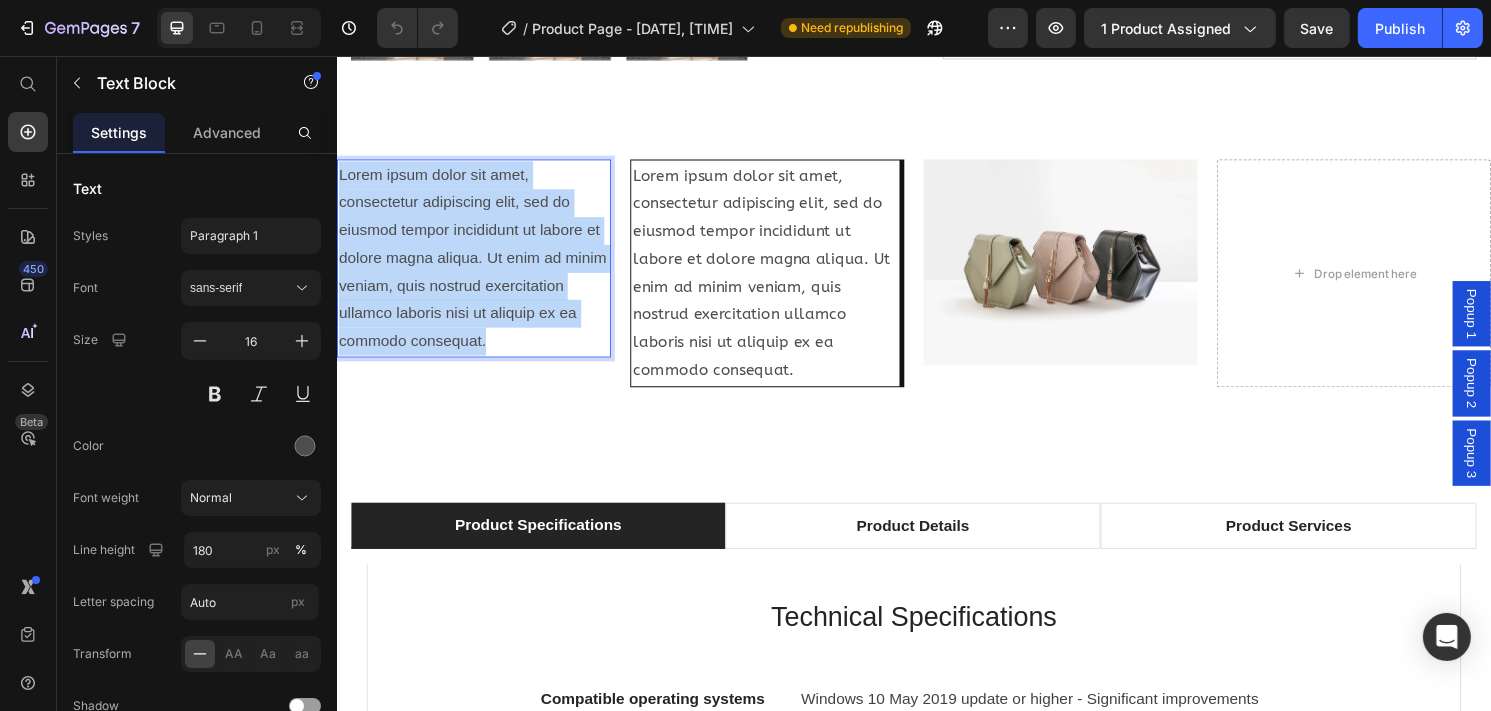 click on "Lorem ipsum dolor sit amet, consectetur adipiscing elit, sed do eiusmod tempor incididunt ut labore et dolore magna aliqua. Ut enim ad minim veniam, quis nostrud exercitation ullamco laboris nisi ut aliquip ex ea commodo consequat." at bounding box center (478, 266) 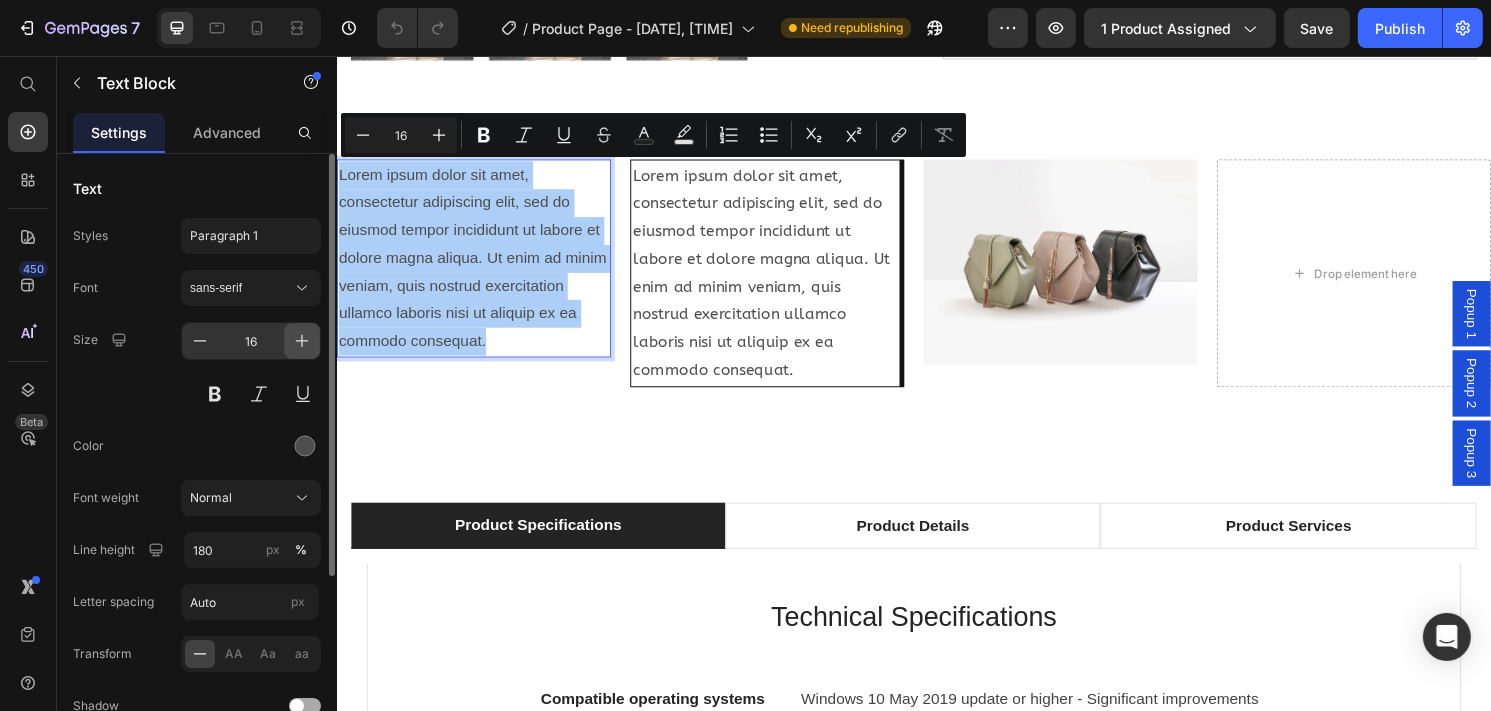 click 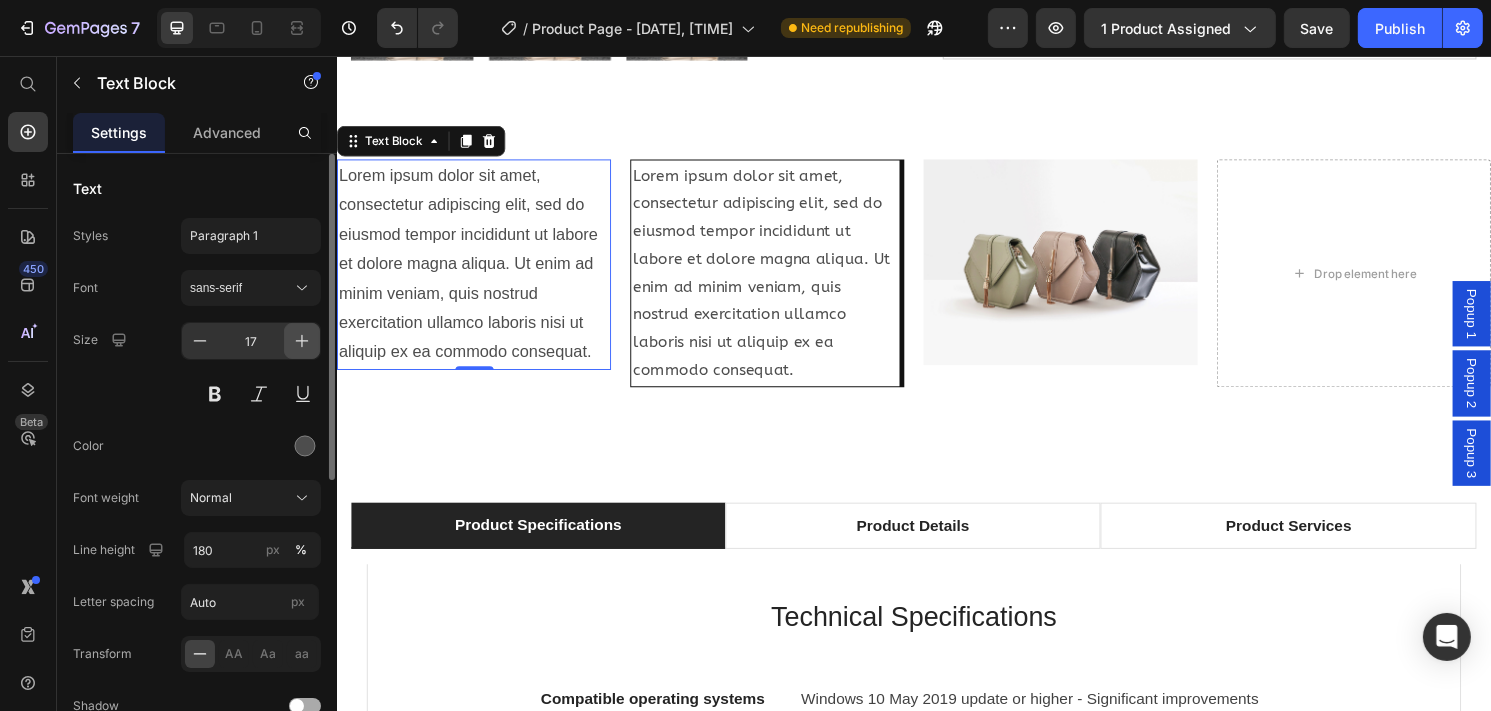 click 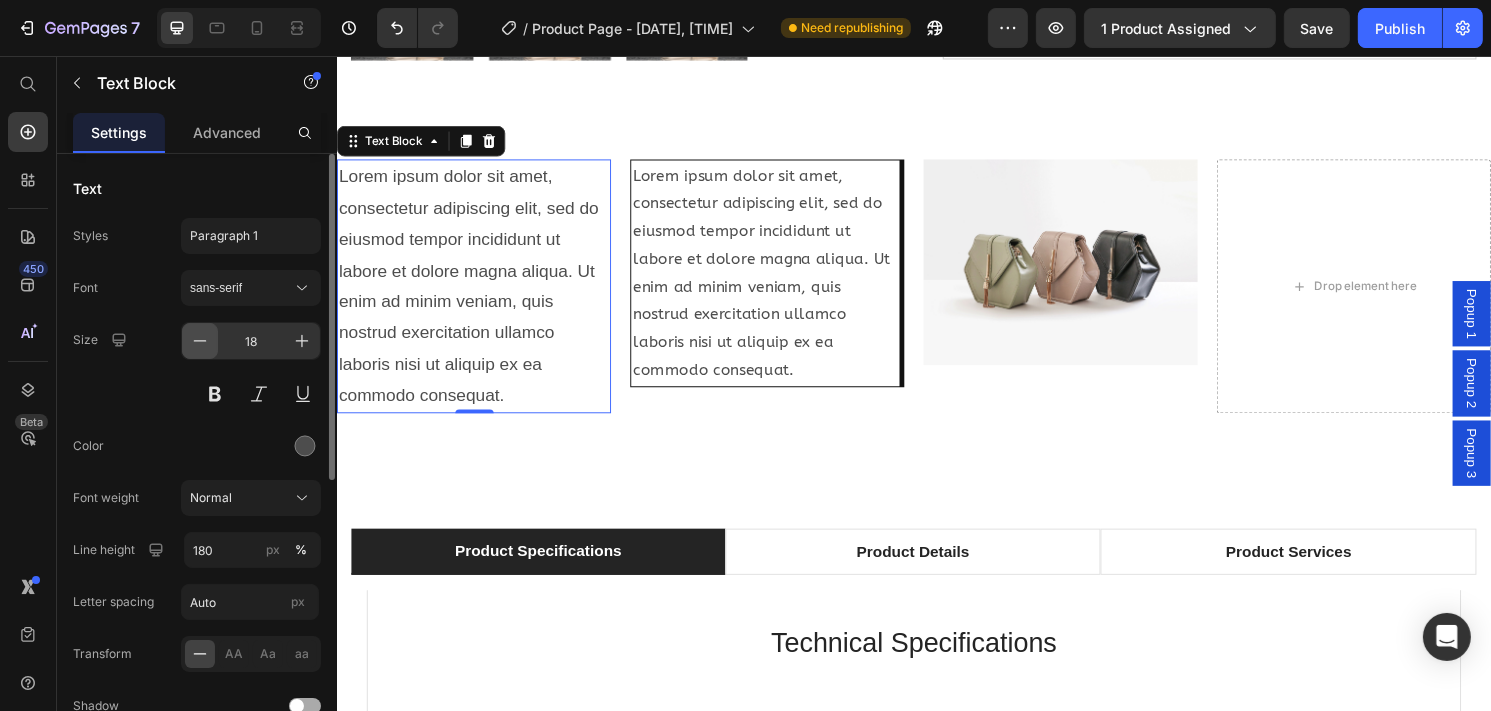 click 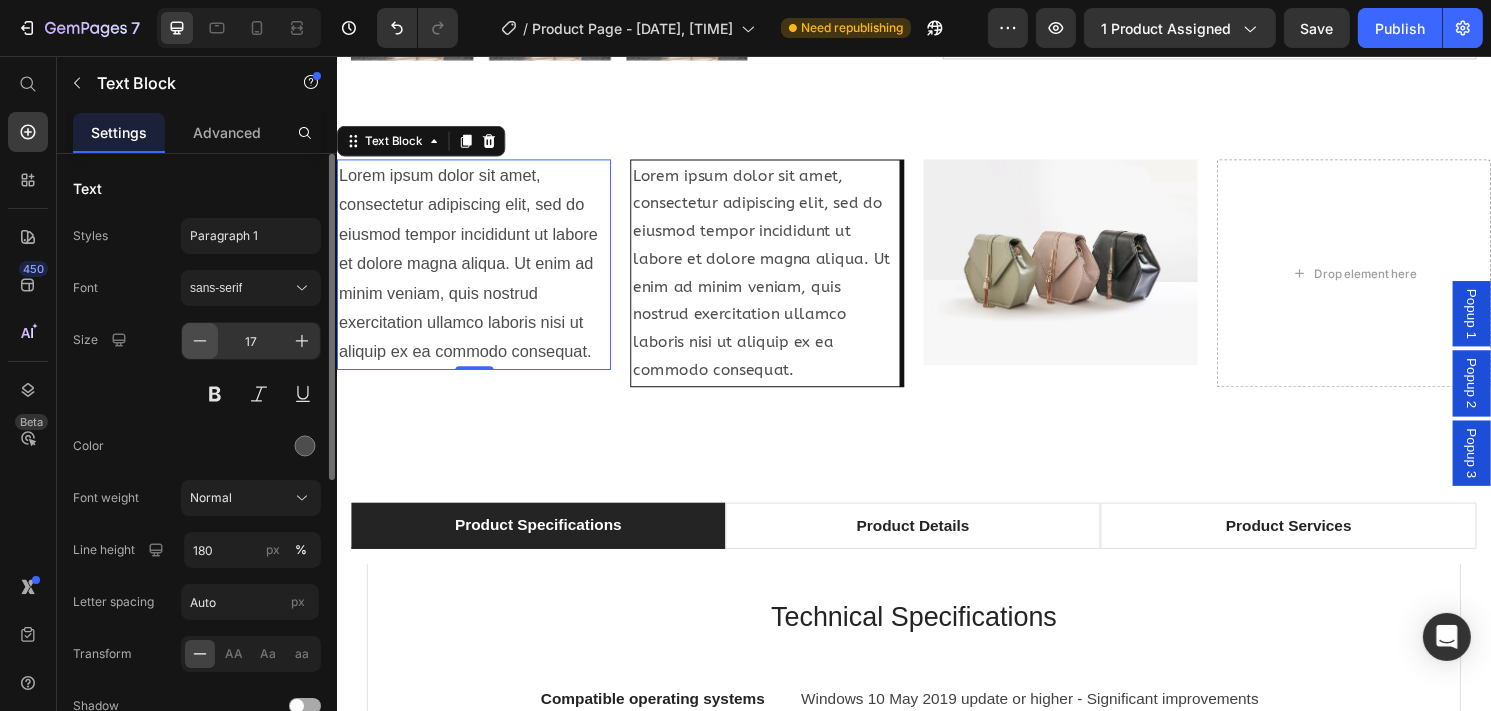 click 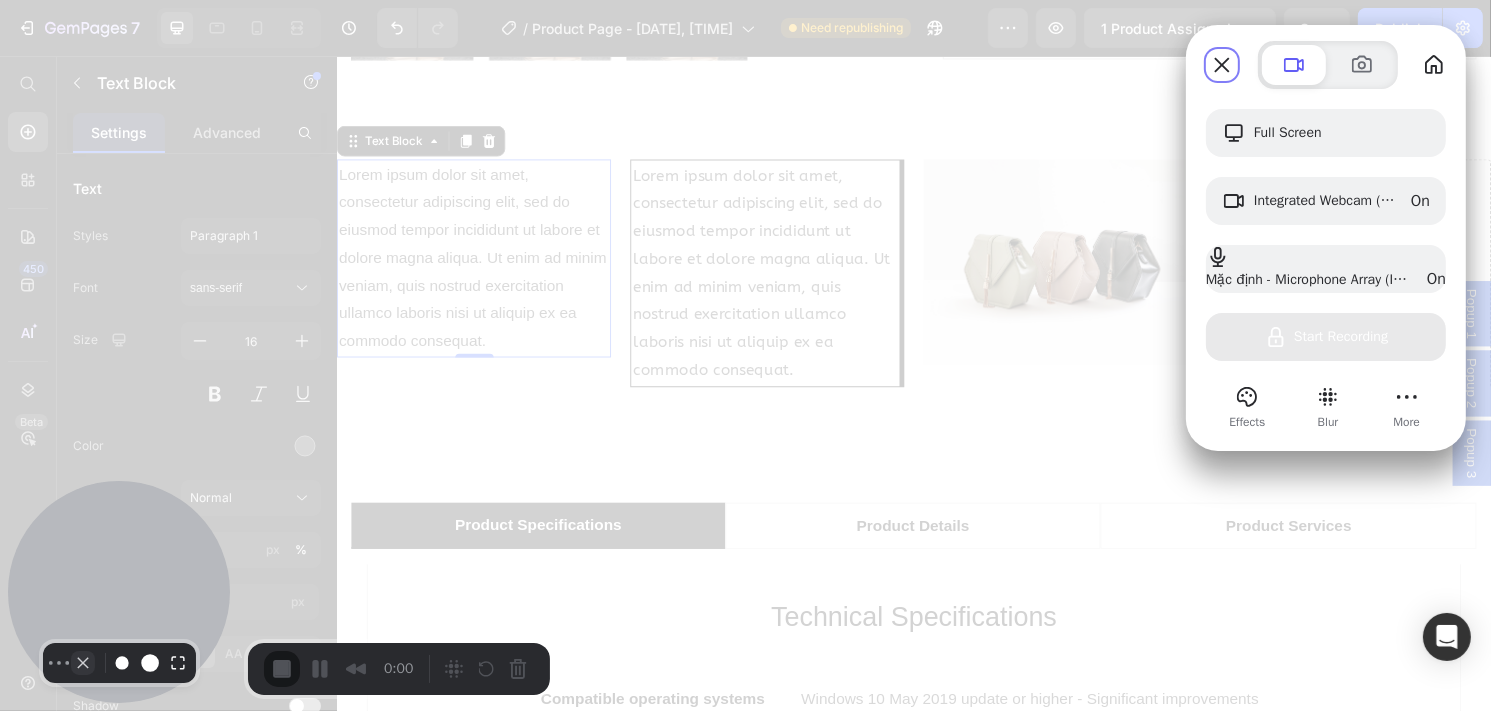 click at bounding box center [83, 663] 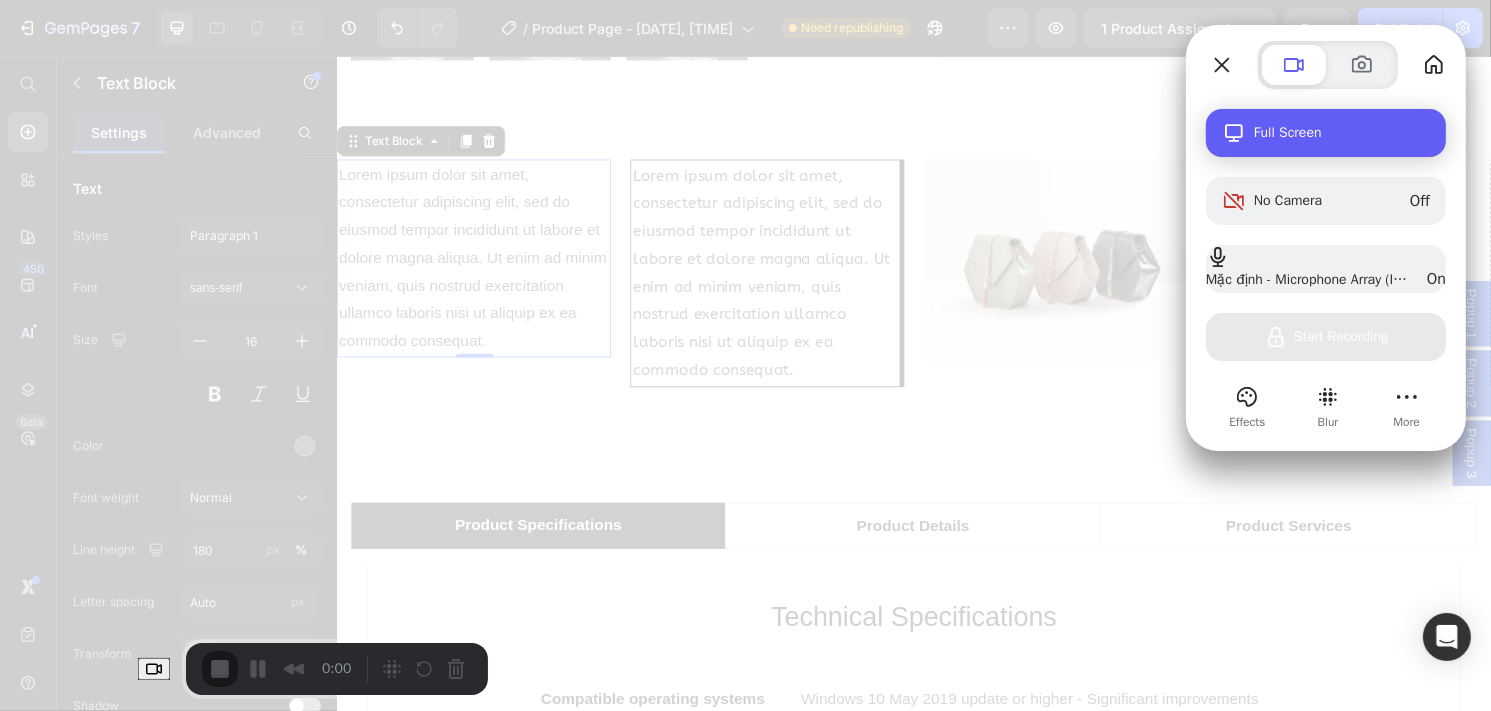 click on "Full Screen" at bounding box center (1326, 133) 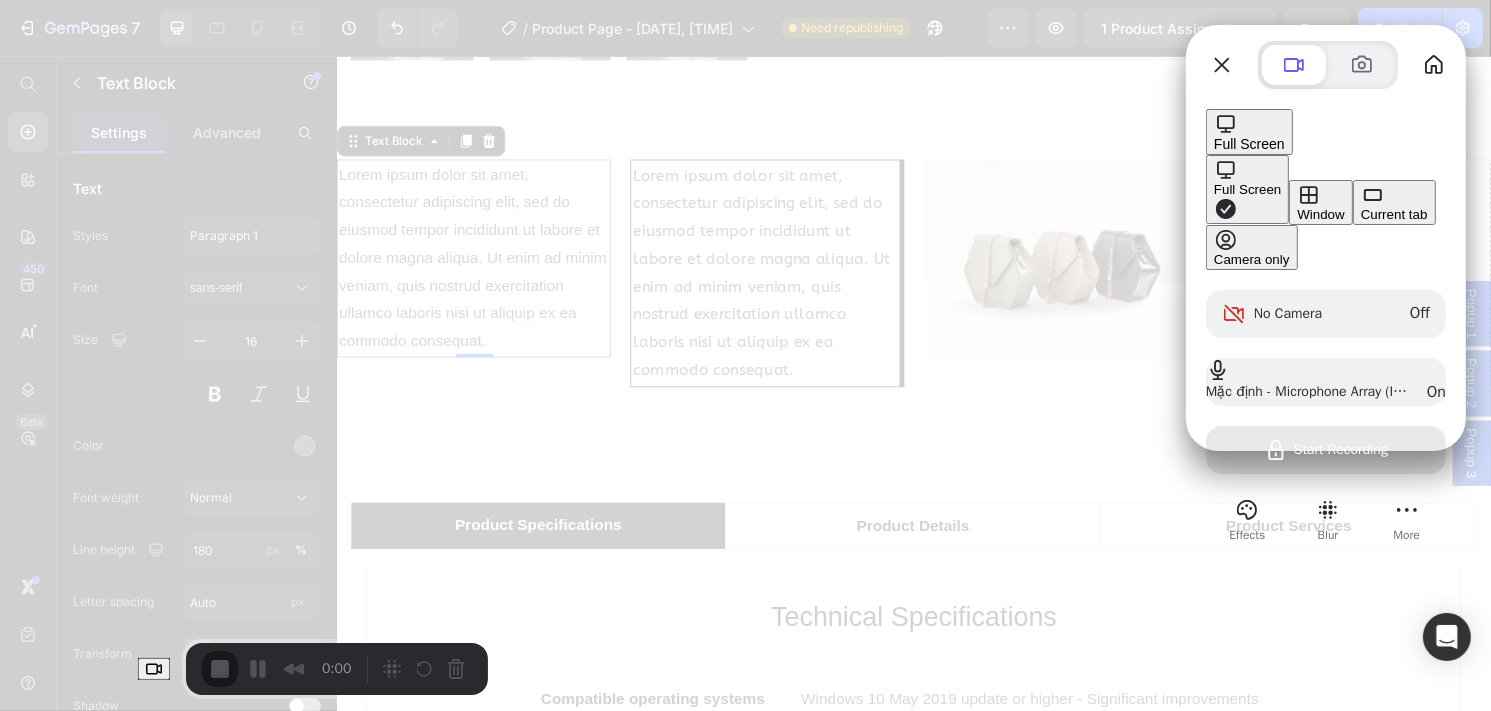 click on "Current tab" at bounding box center [1394, 202] 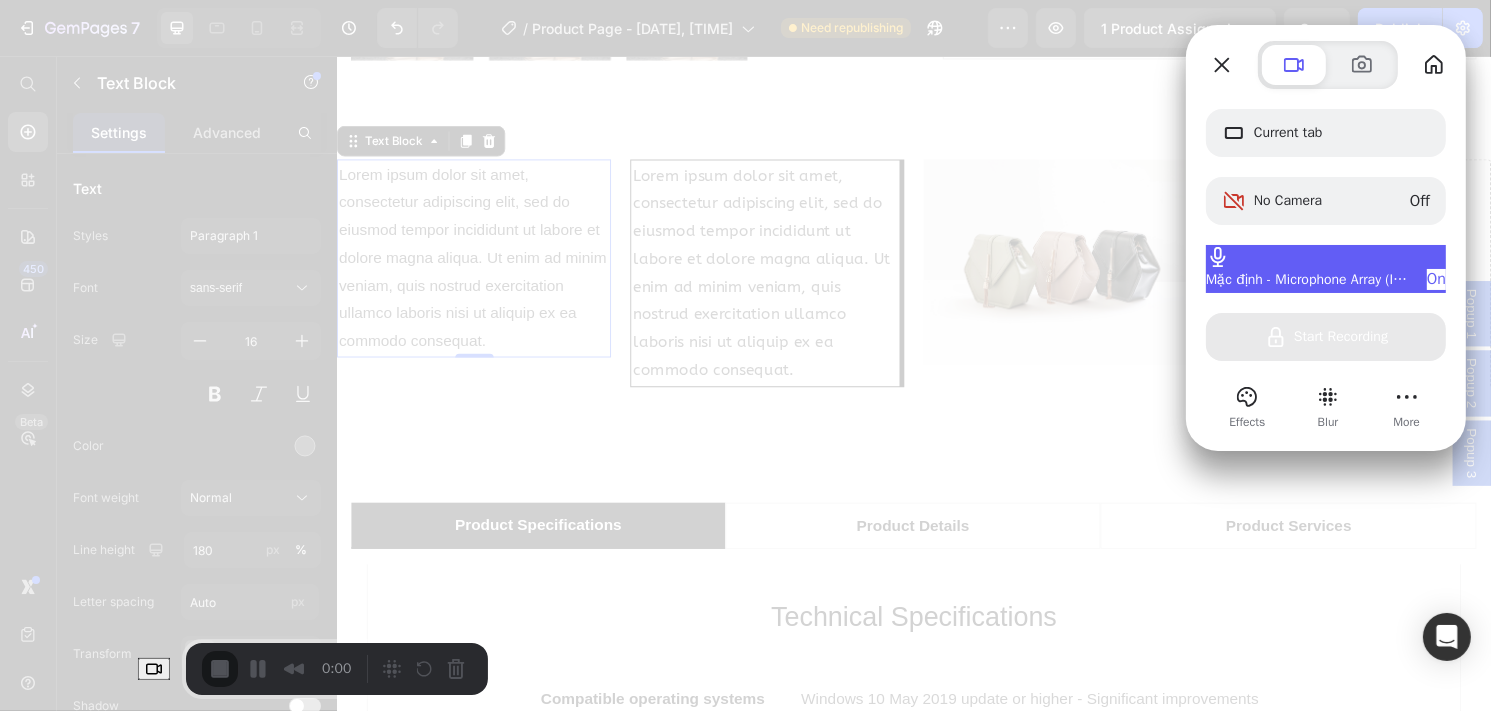 click on "On" at bounding box center [1436, 279] 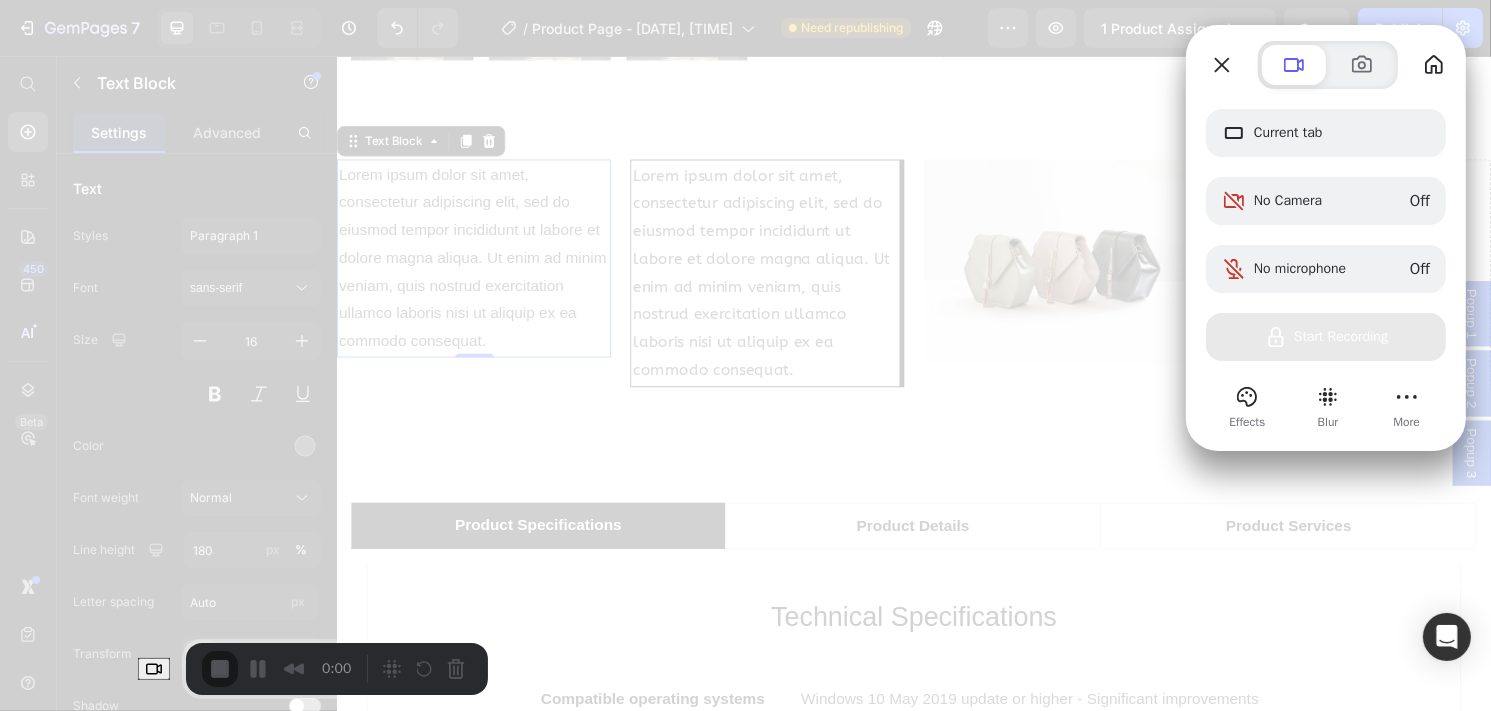 click at bounding box center (745, 355) 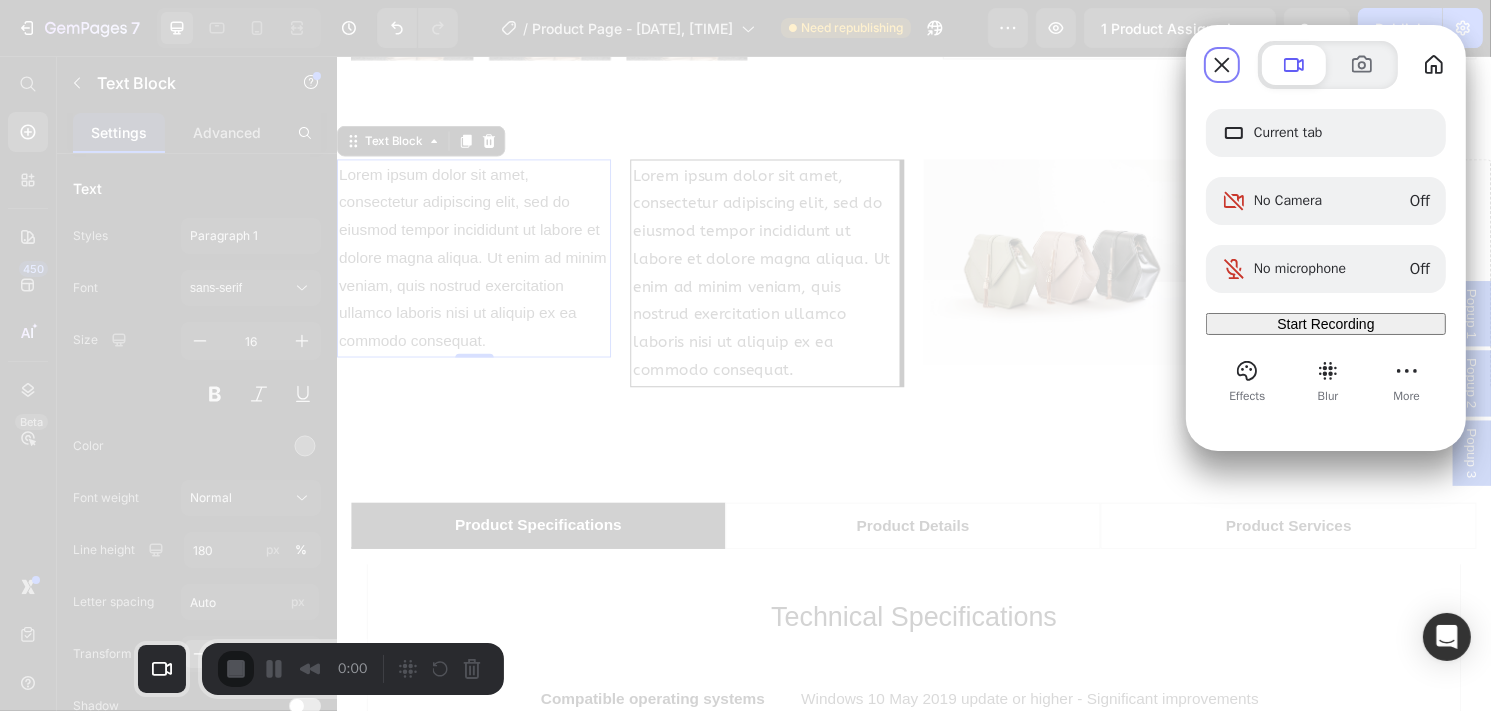 click on "Start Recording" at bounding box center [1326, 324] 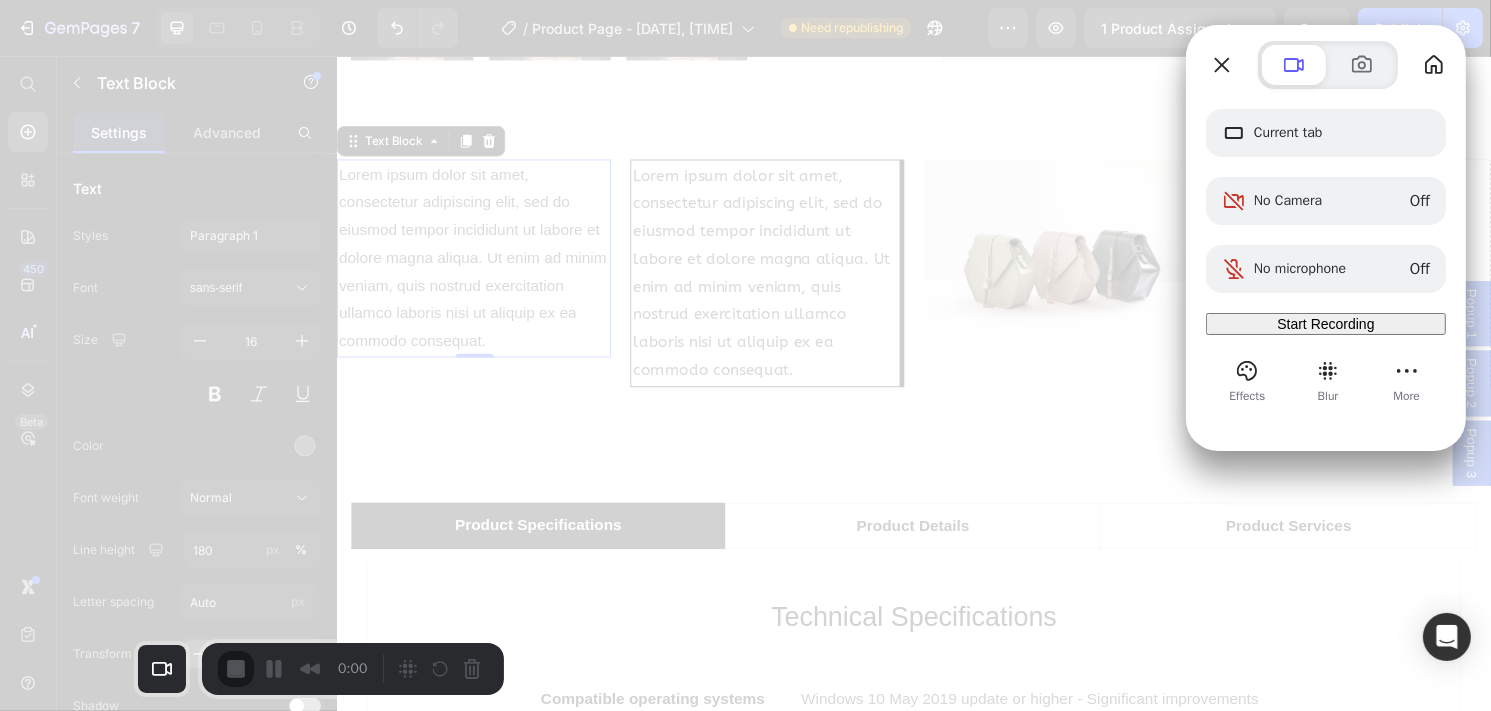 click on "Yes, proceed" at bounding box center [412, 1612] 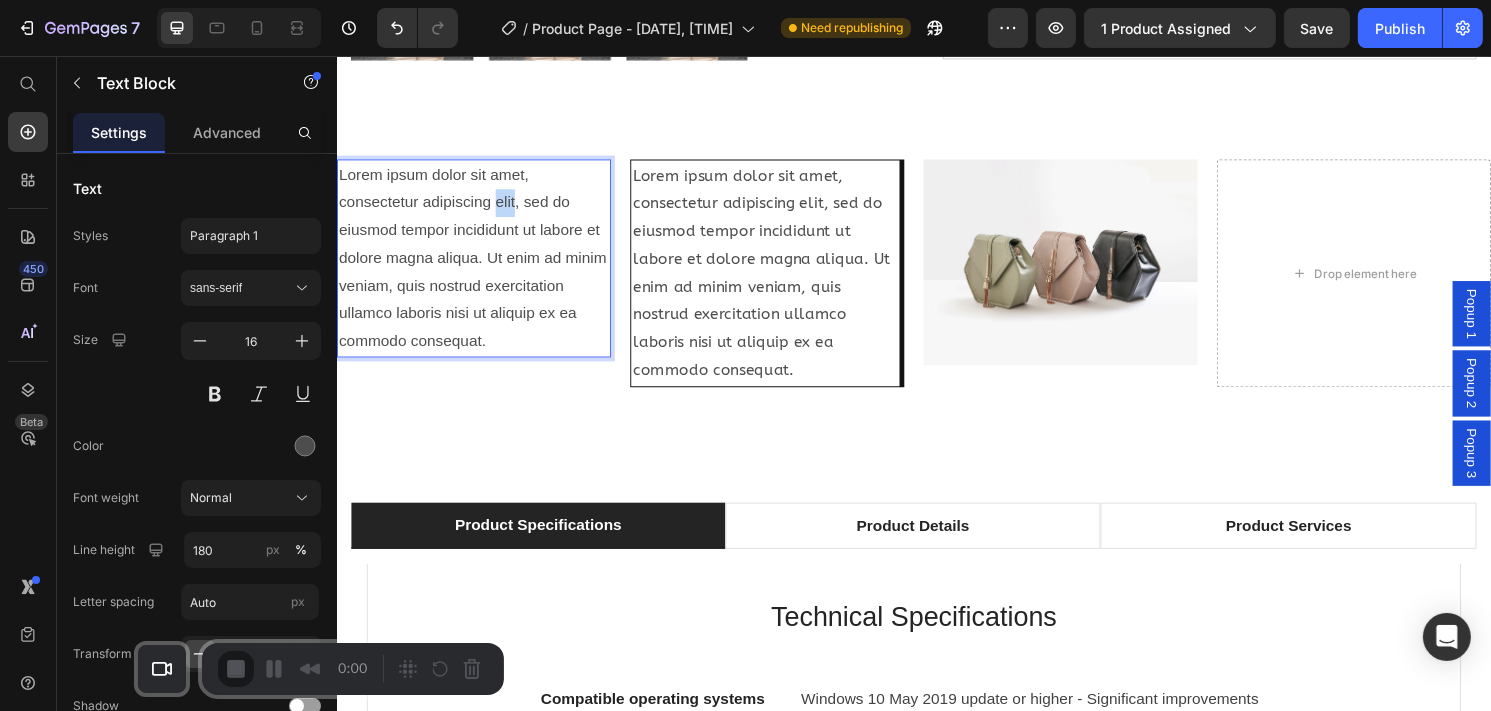 click on "Lorem ipsum dolor sit amet, consectetur adipiscing elit, sed do eiusmod tempor incididunt ut labore et dolore magna aliqua. Ut enim ad minim veniam, quis nostrud exercitation ullamco laboris nisi ut aliquip ex ea commodo consequat." at bounding box center (478, 266) 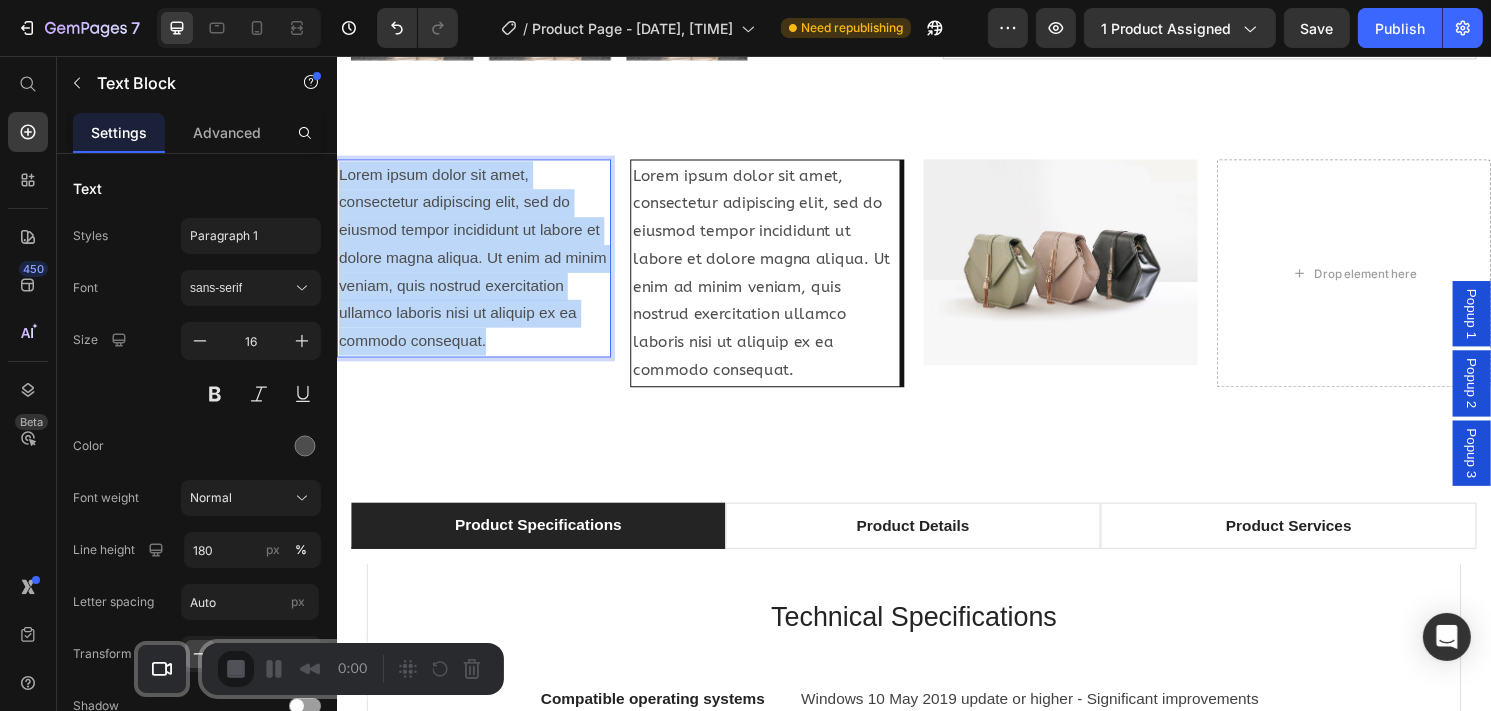 click on "Lorem ipsum dolor sit amet, consectetur adipiscing elit, sed do eiusmod tempor incididunt ut labore et dolore magna aliqua. Ut enim ad minim veniam, quis nostrud exercitation ullamco laboris nisi ut aliquip ex ea commodo consequat." at bounding box center (478, 266) 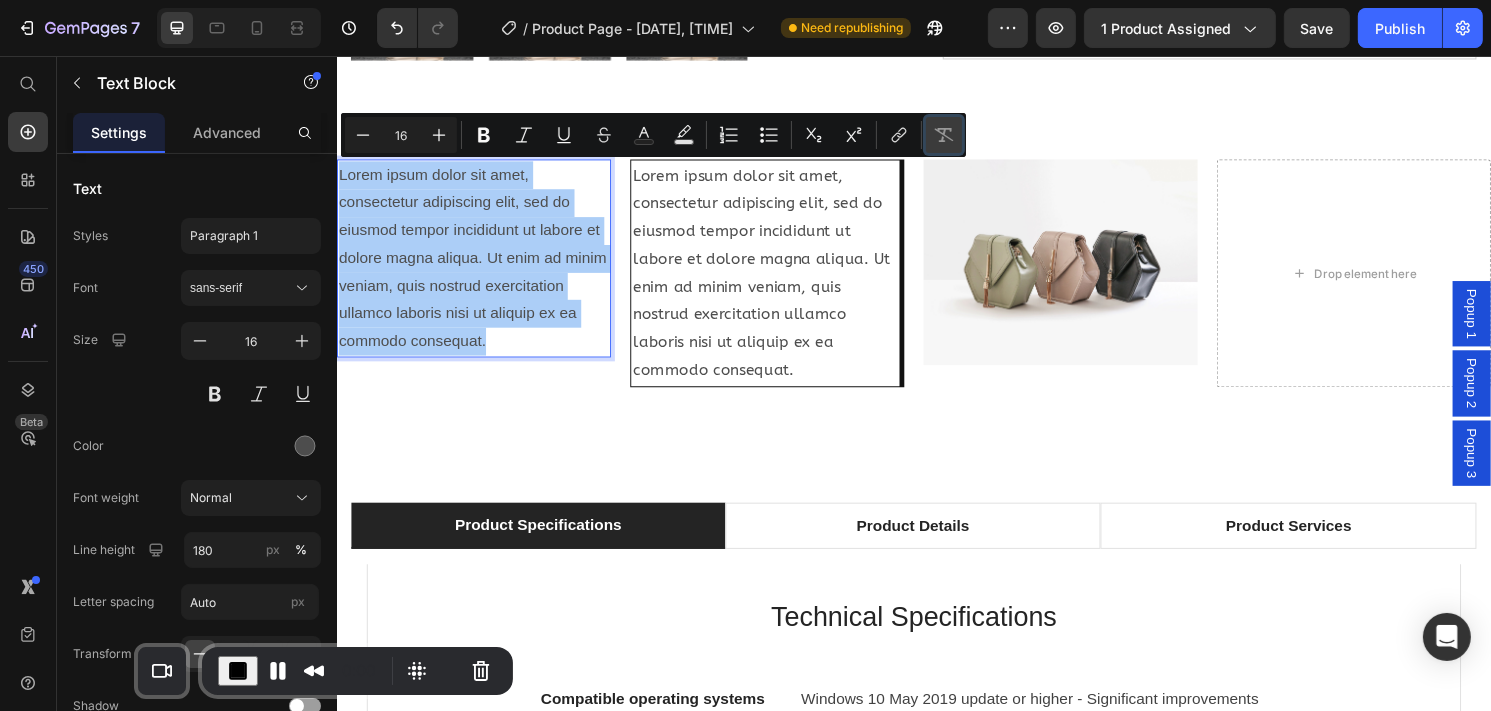 click 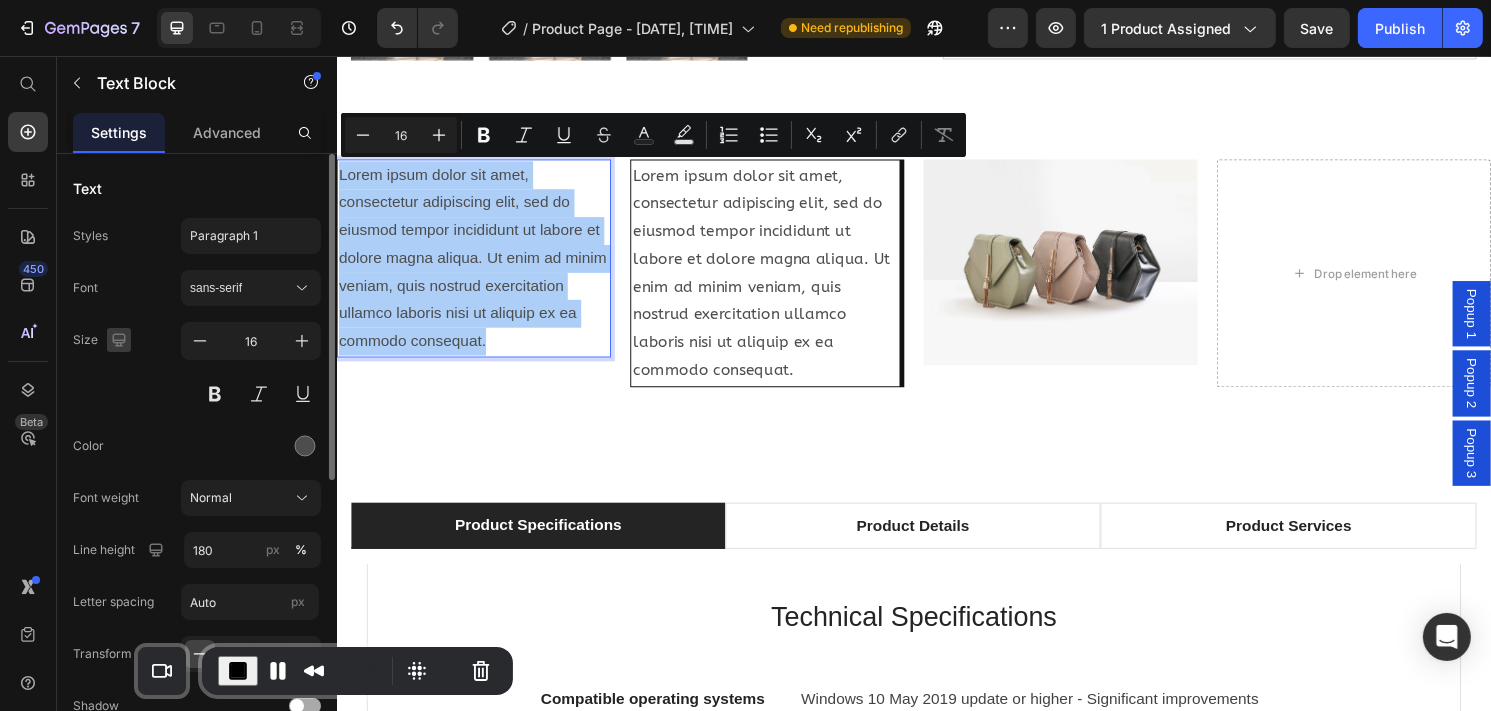 click 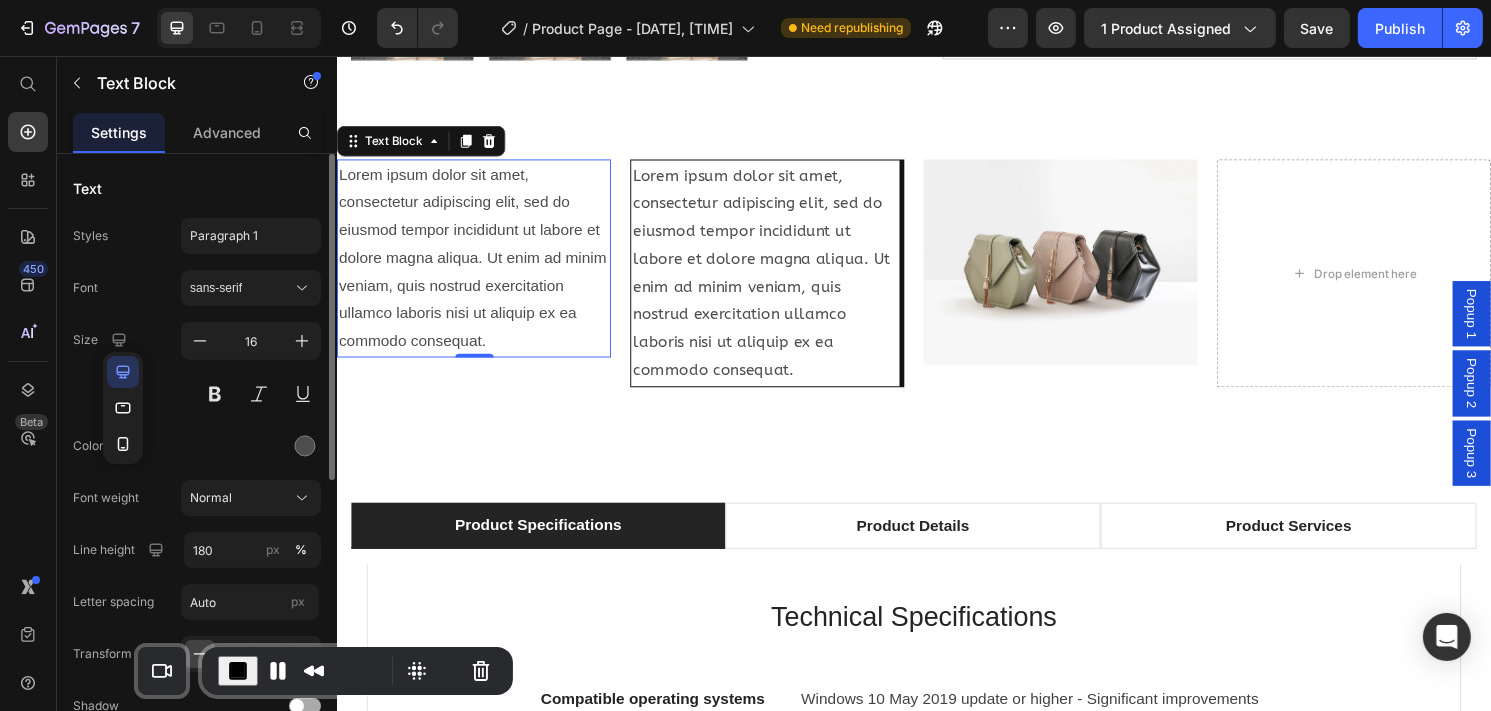 click 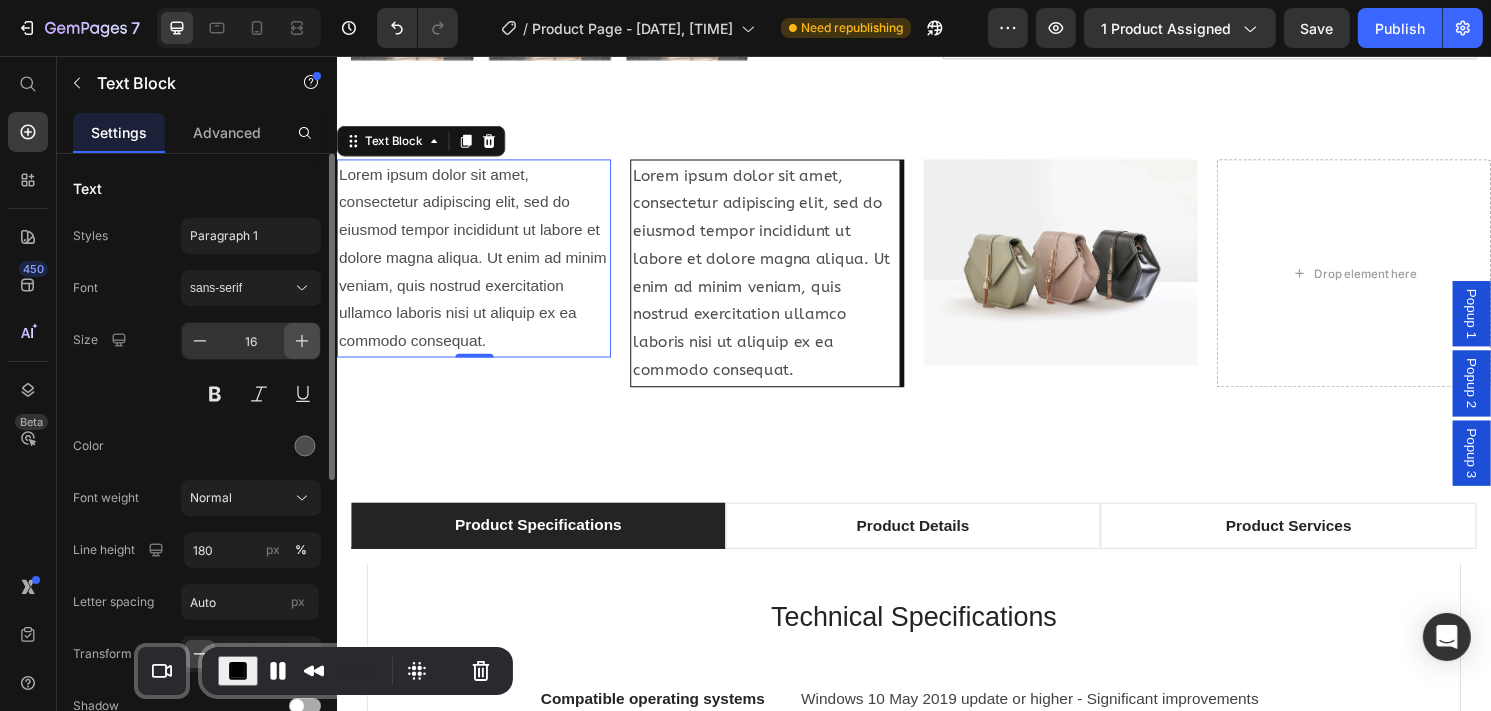 click 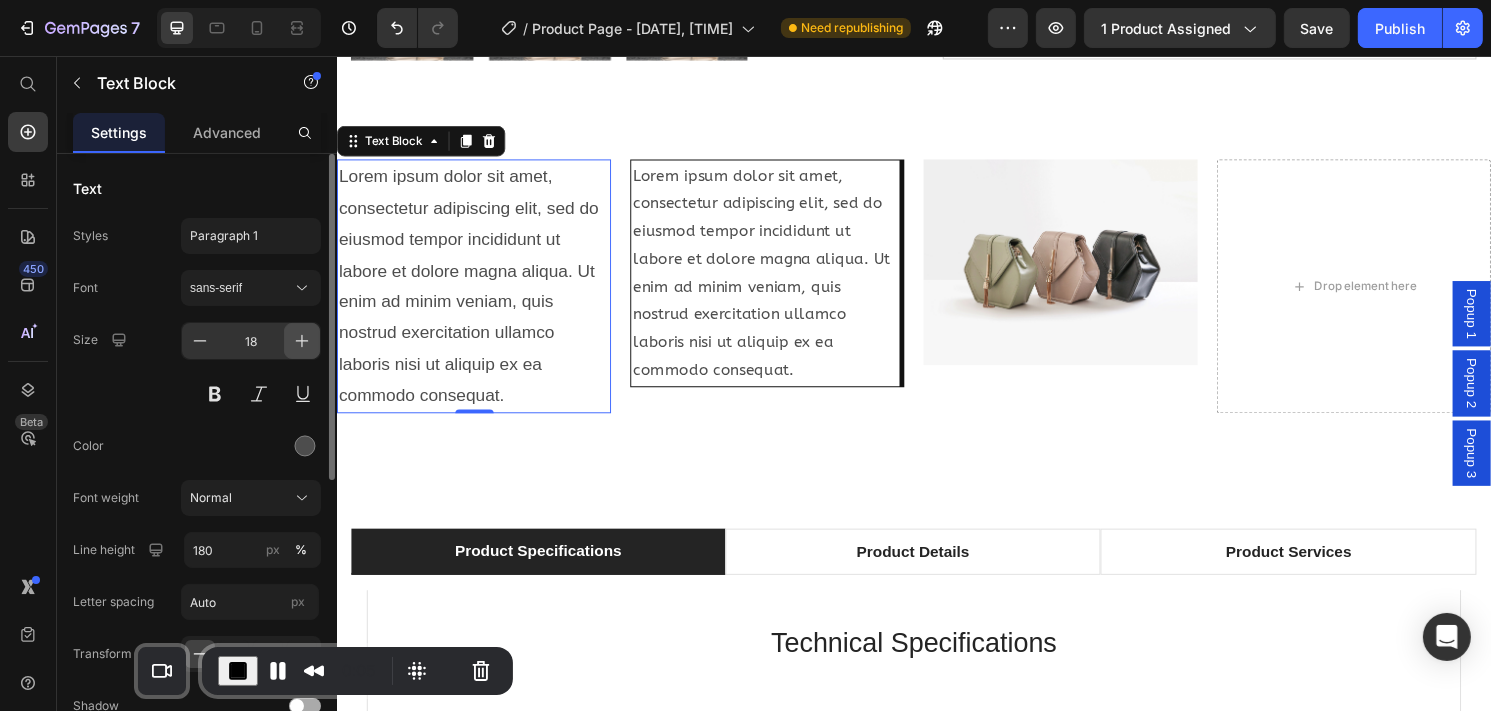 click 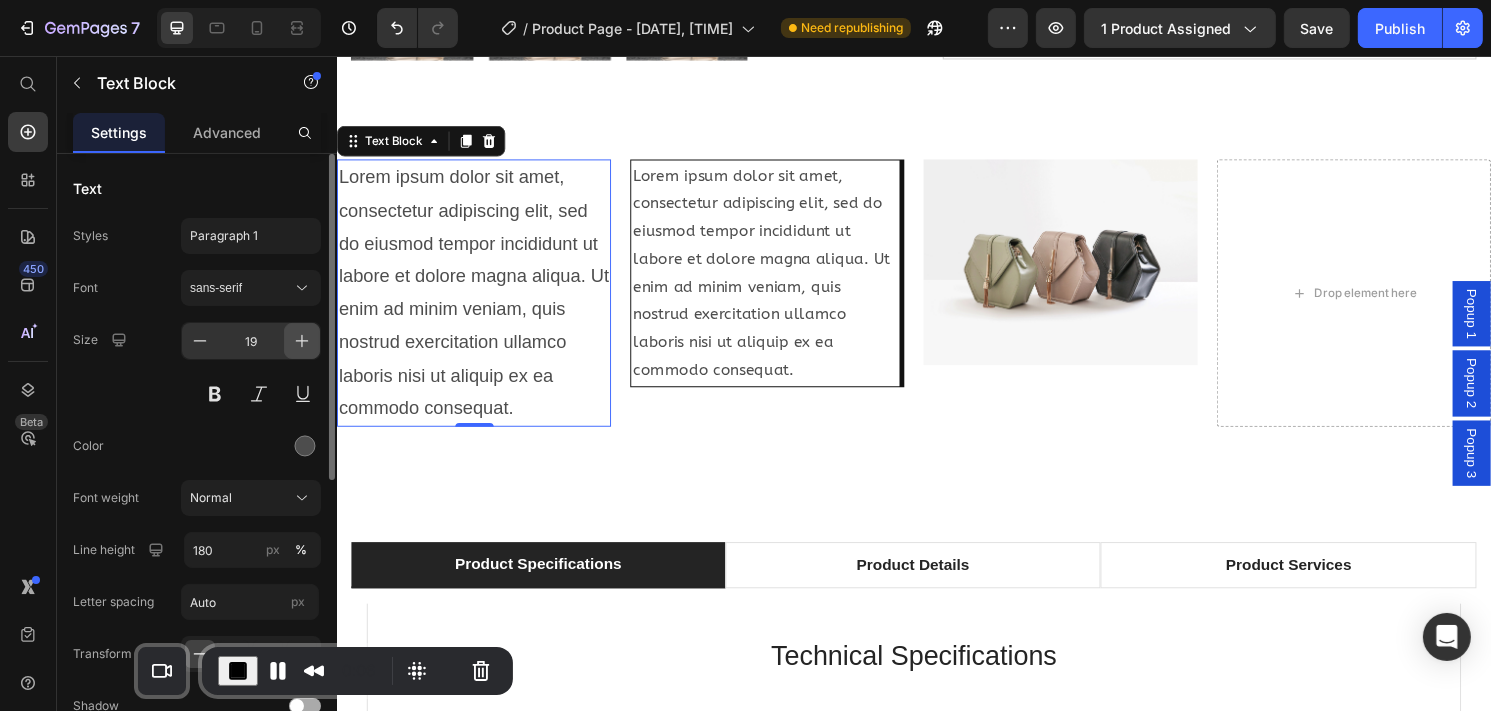 click 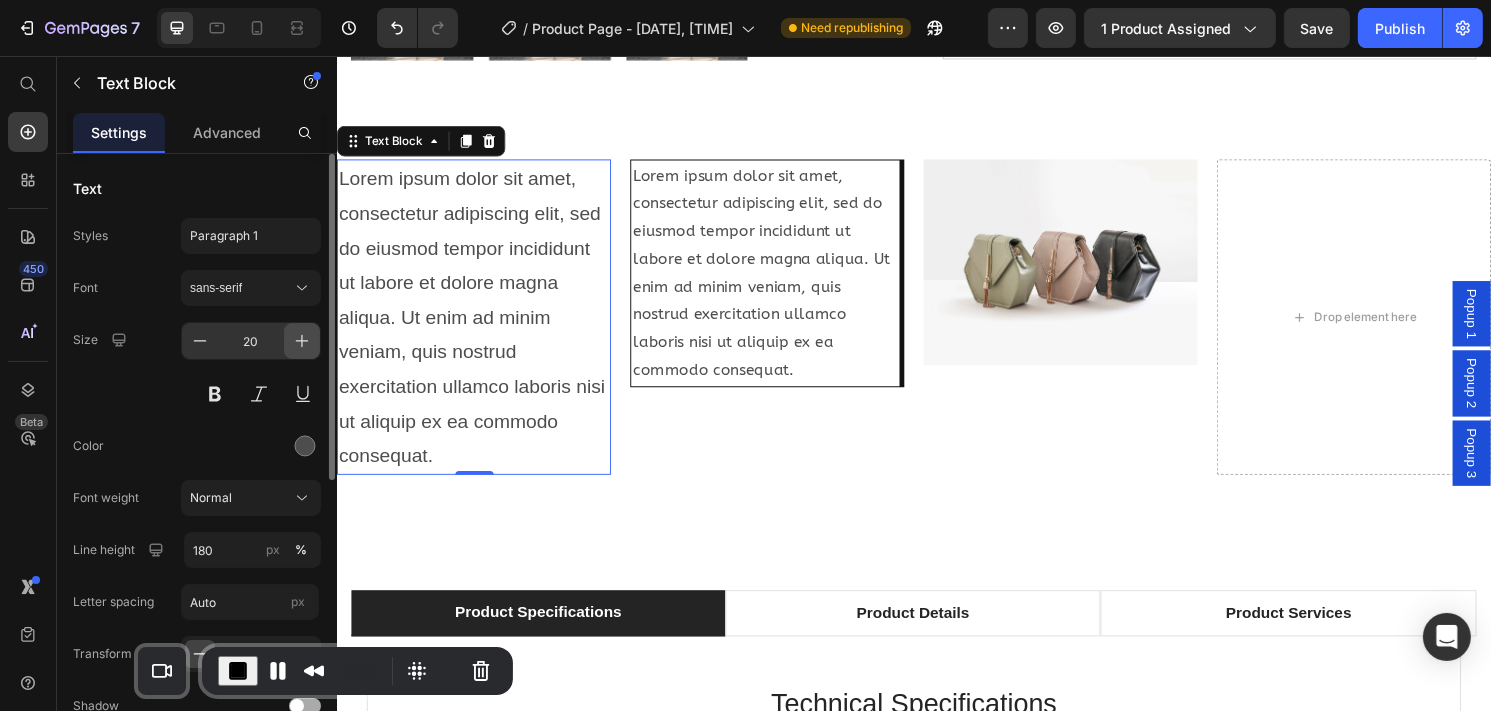 click 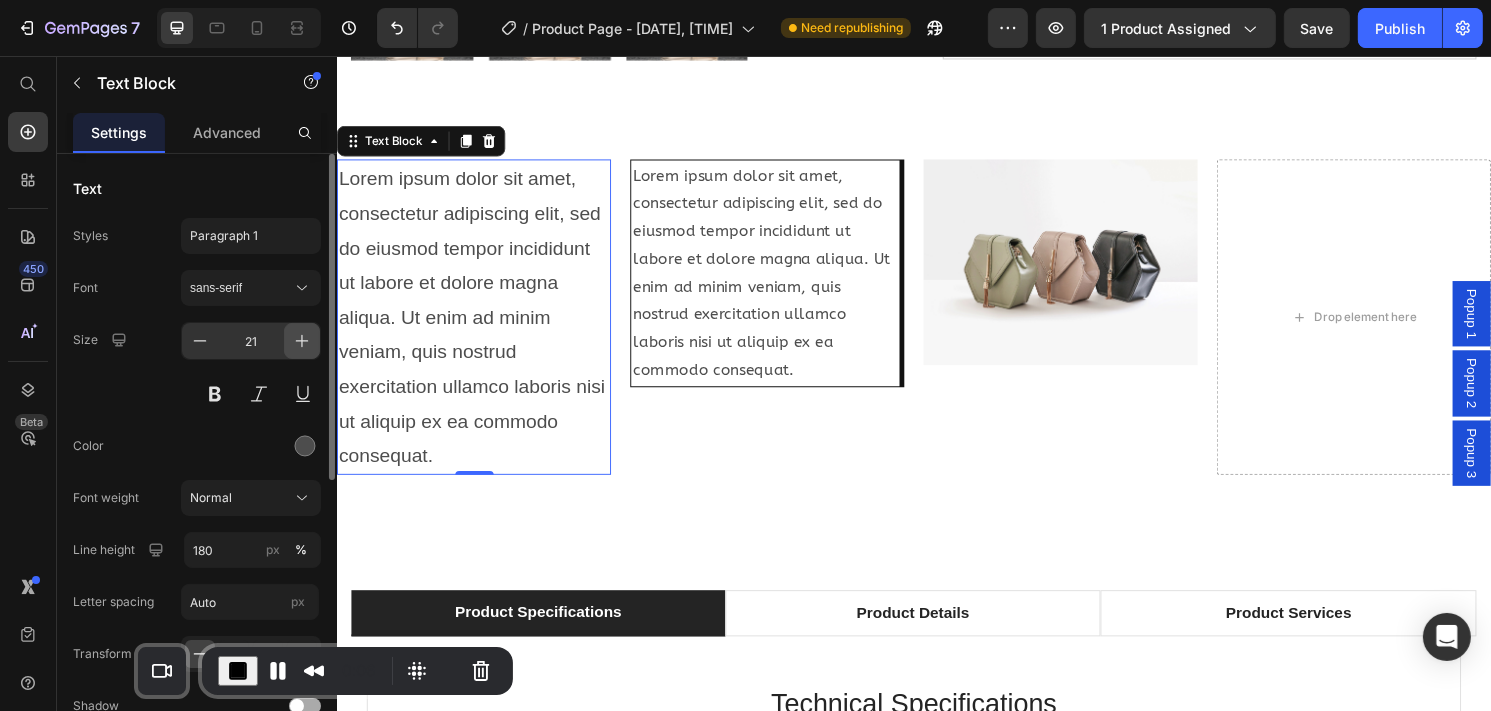 click 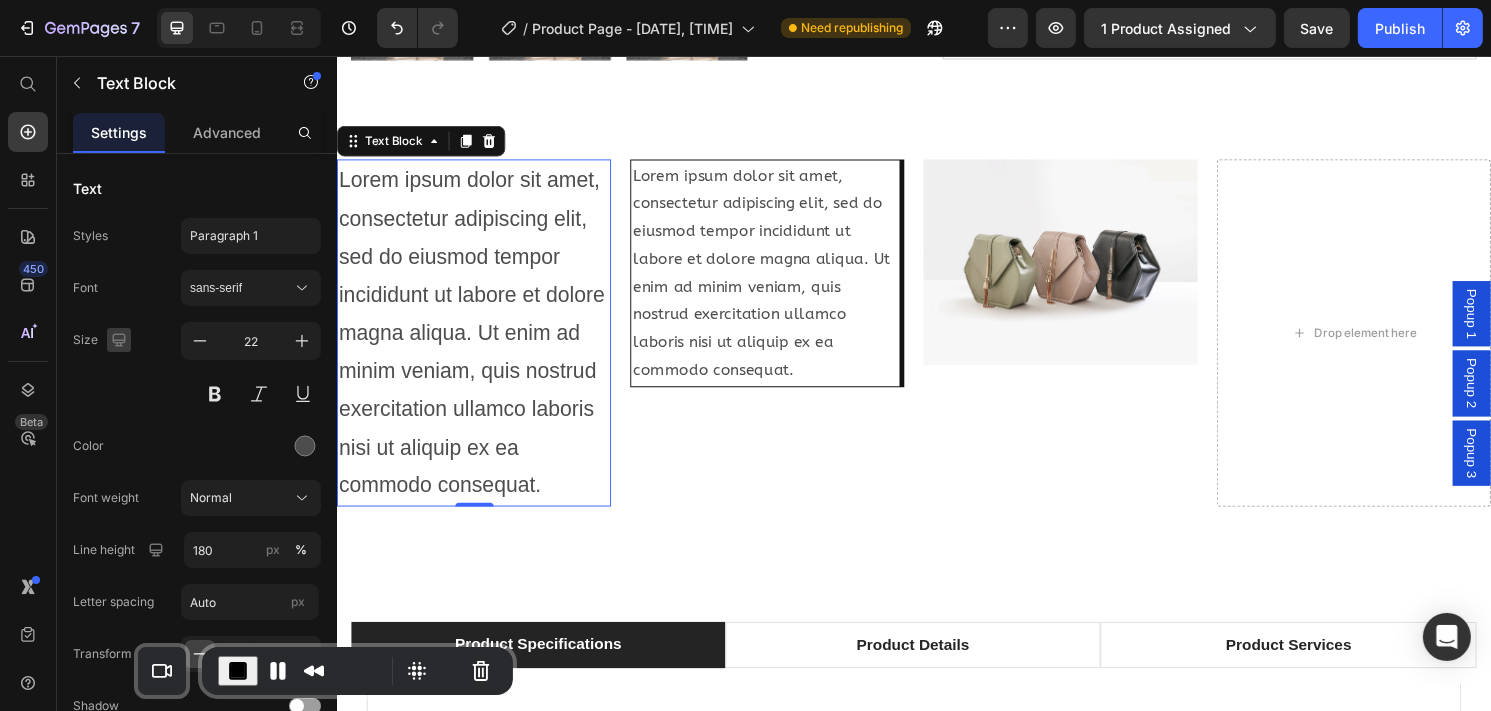click 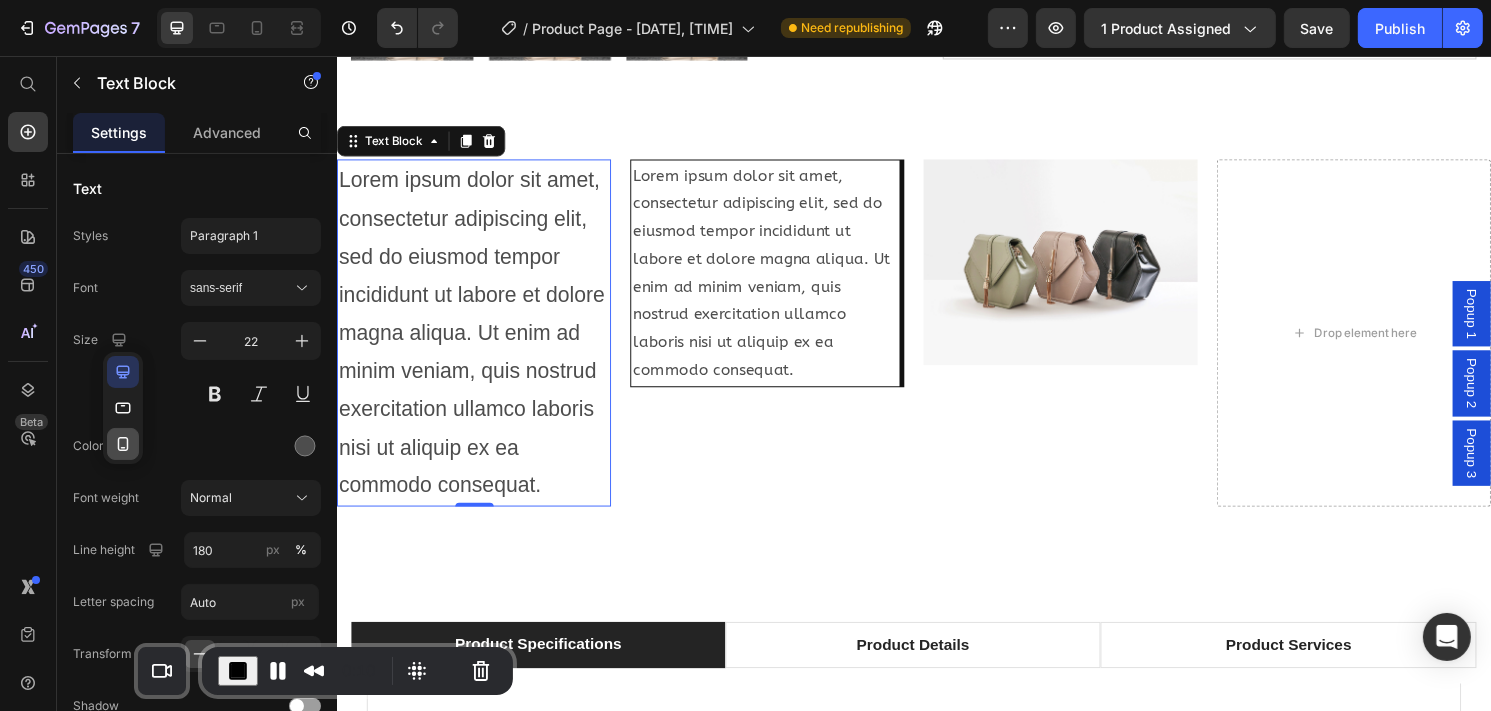 click 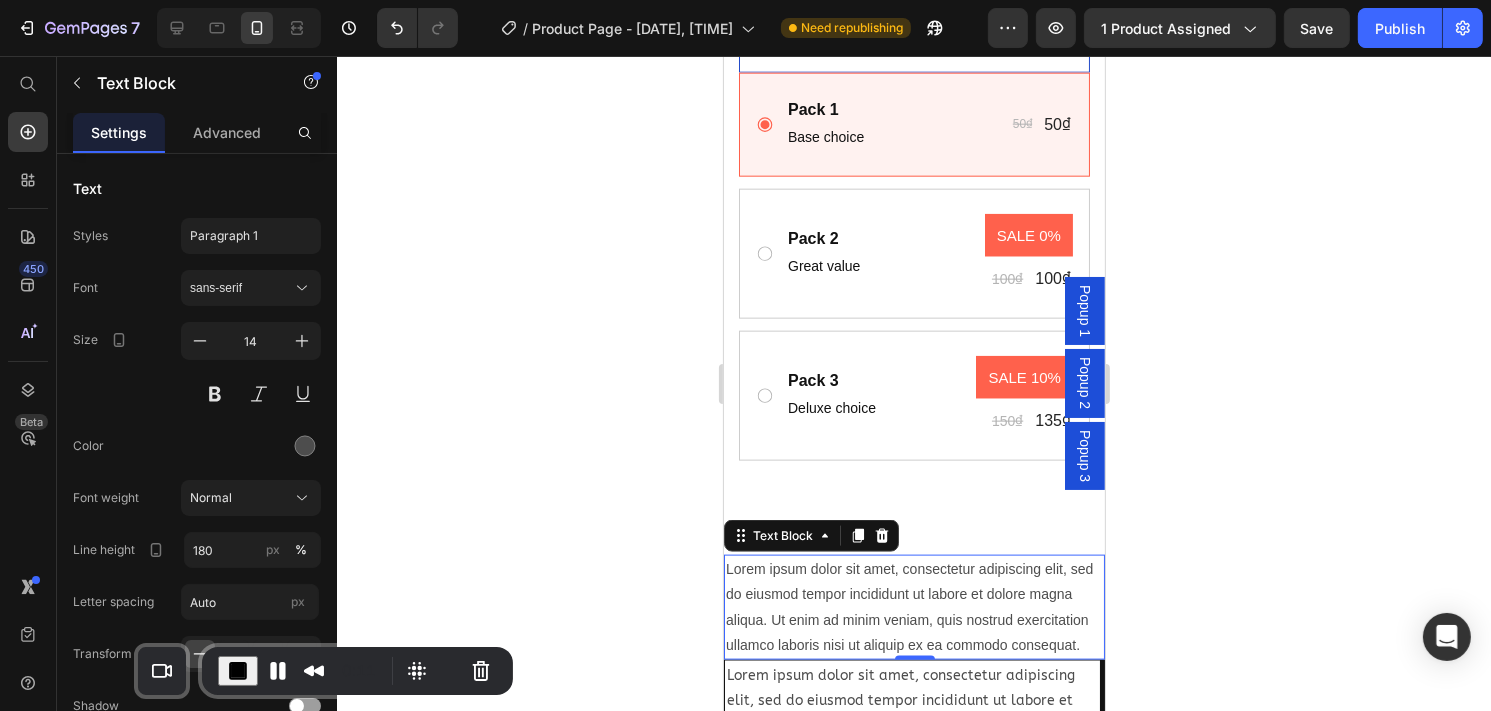 scroll, scrollTop: 2809, scrollLeft: 0, axis: vertical 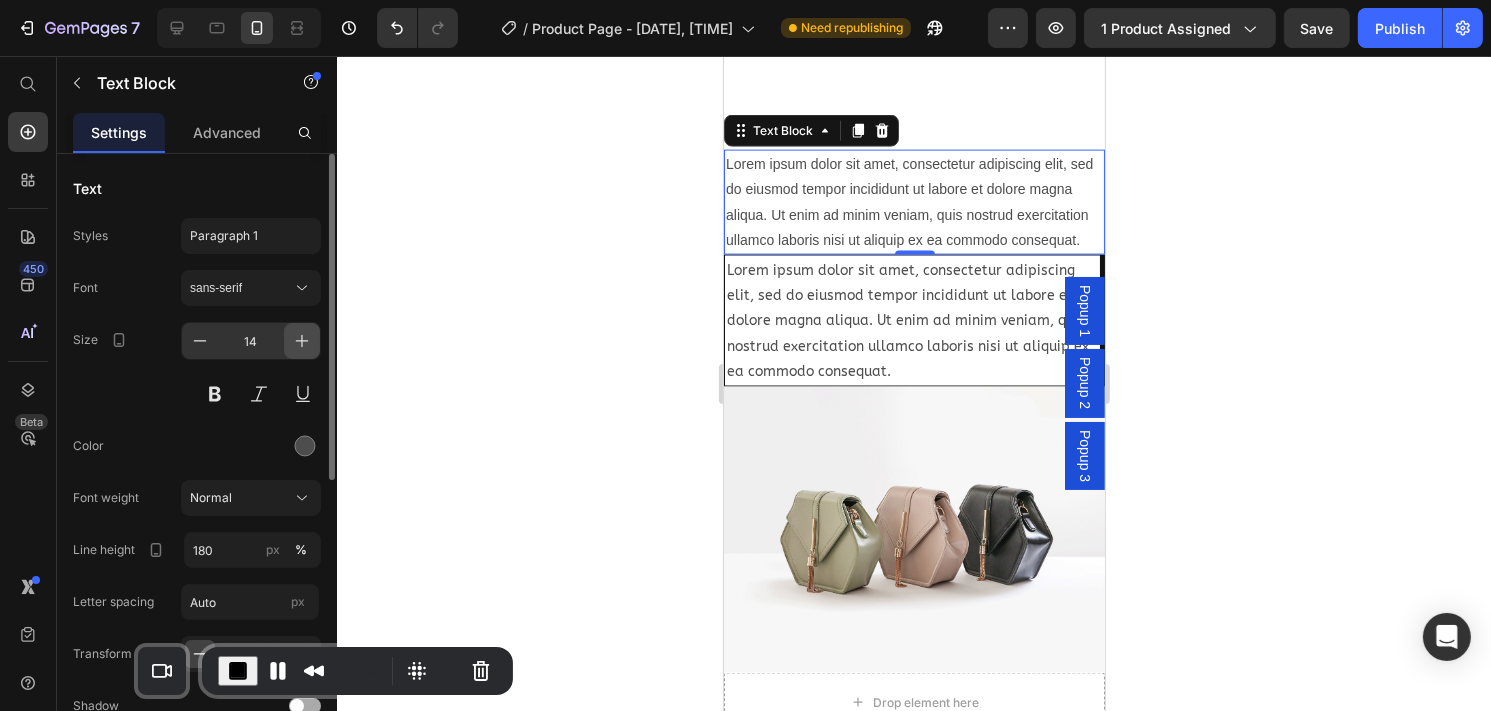 click 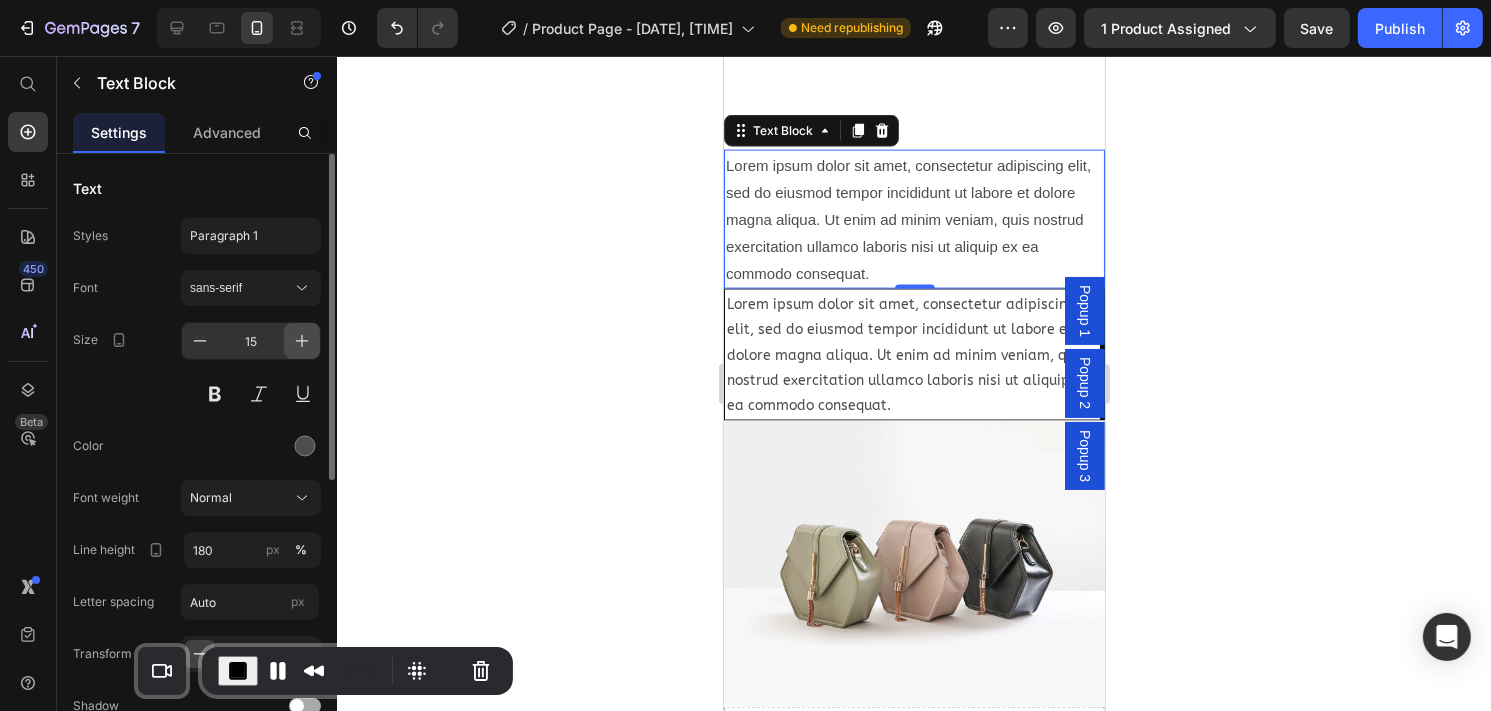 click 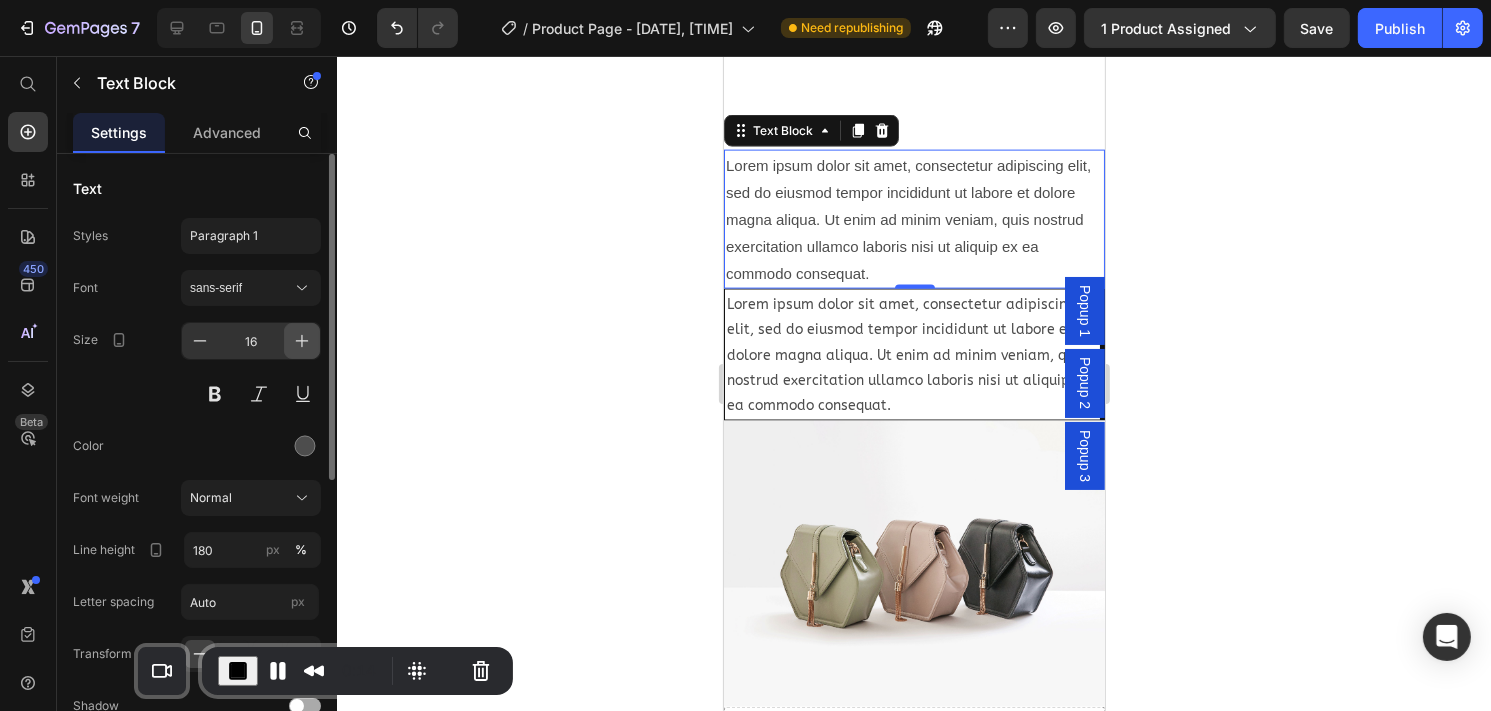 click 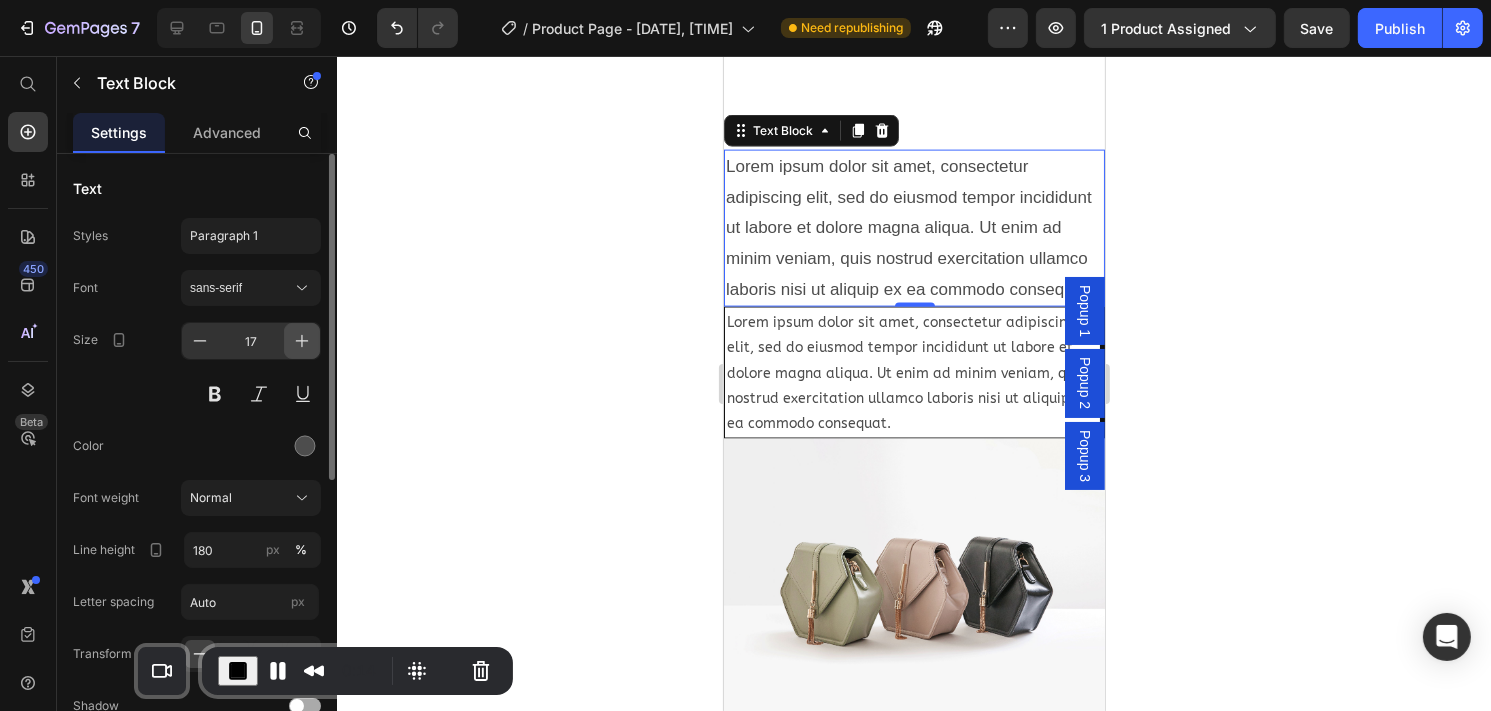 click 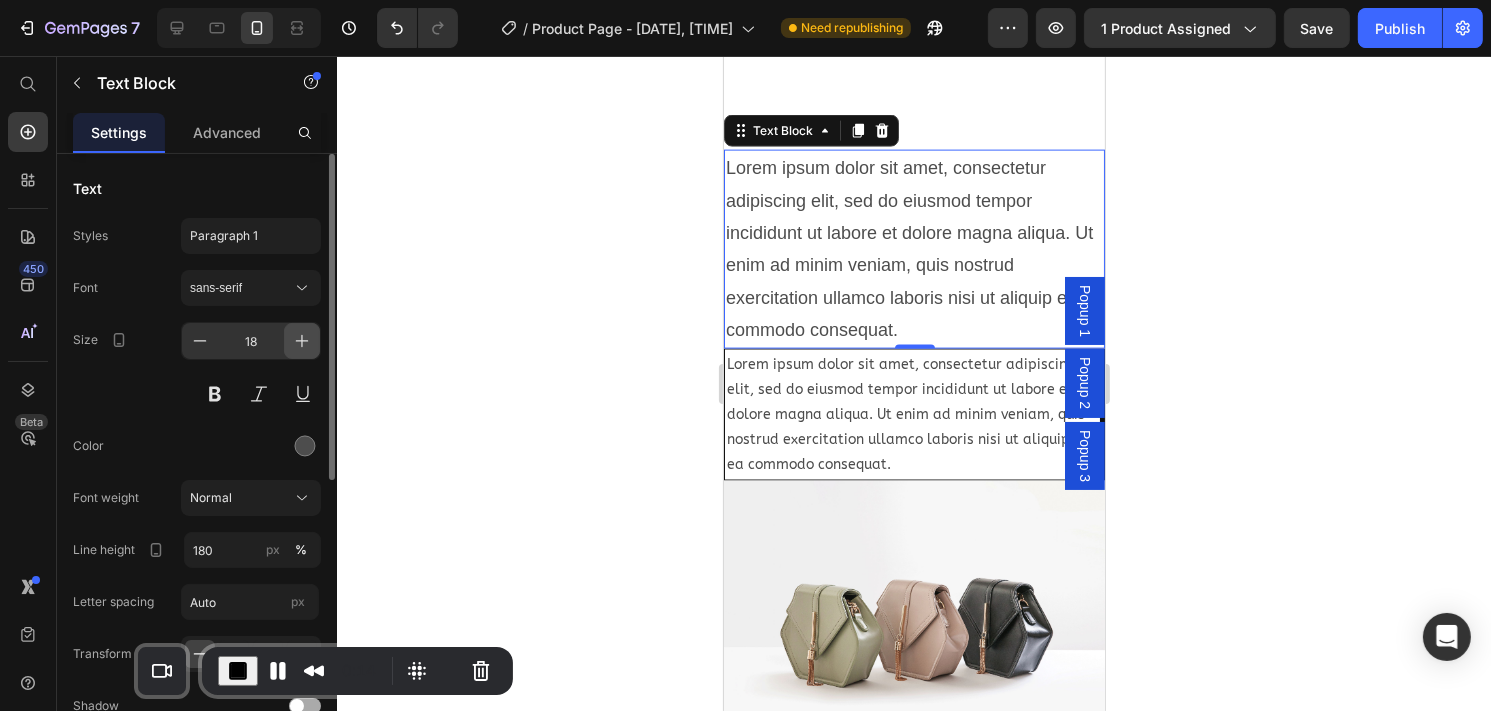 click 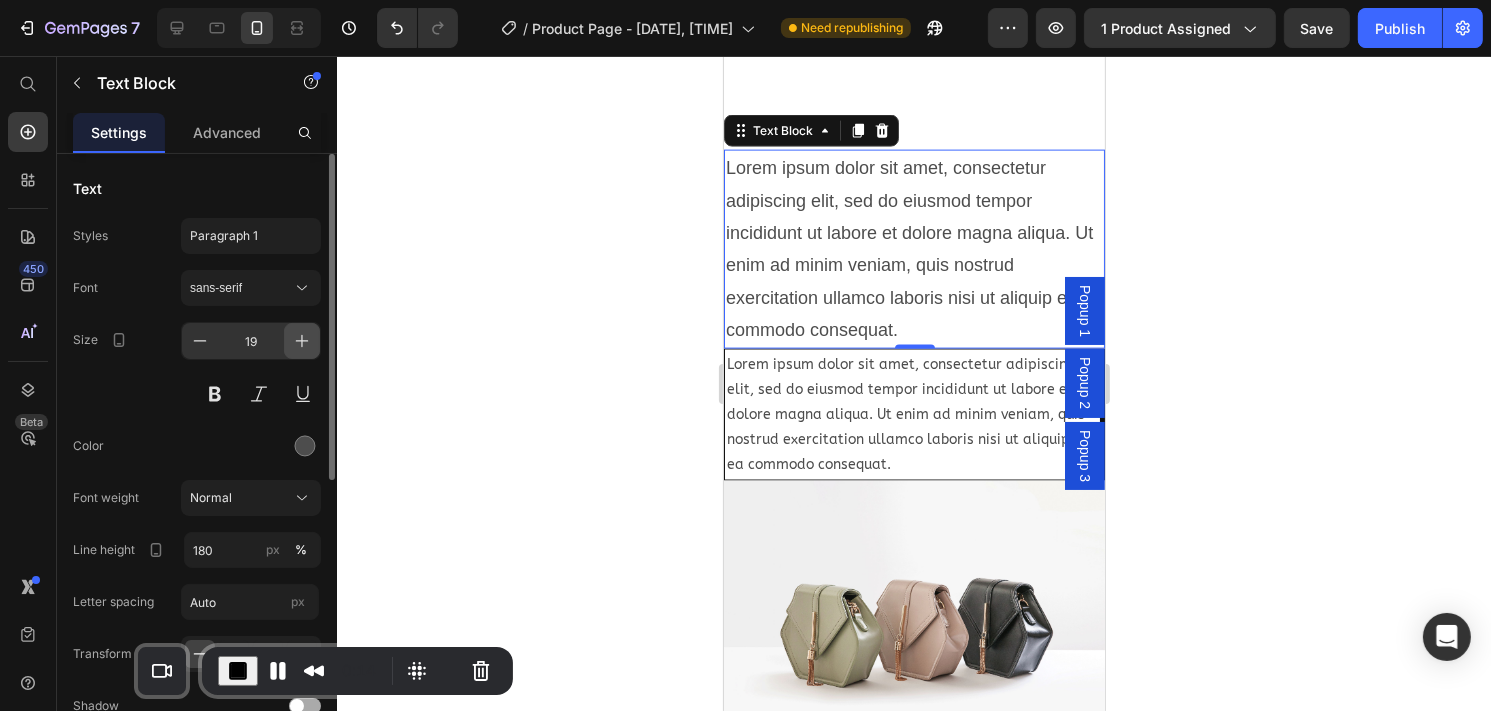 click 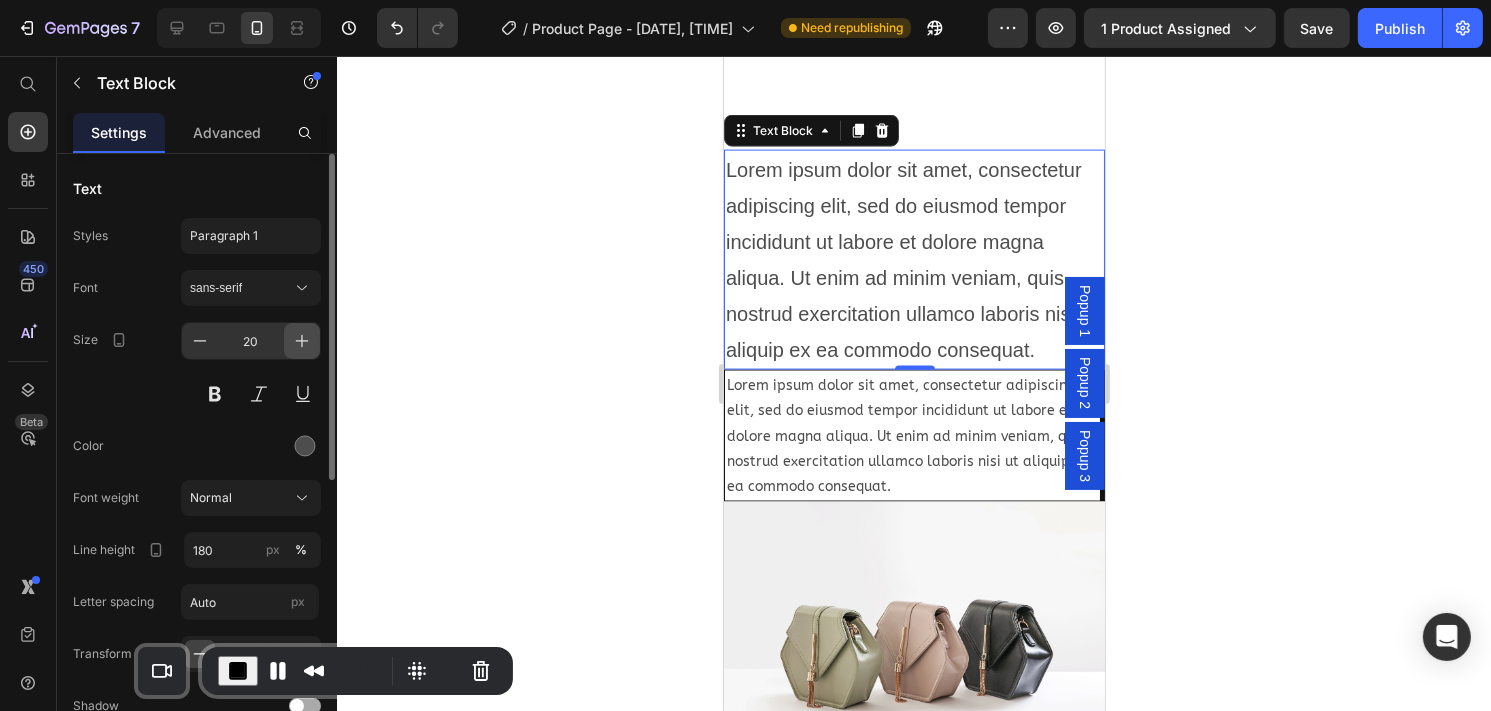 click 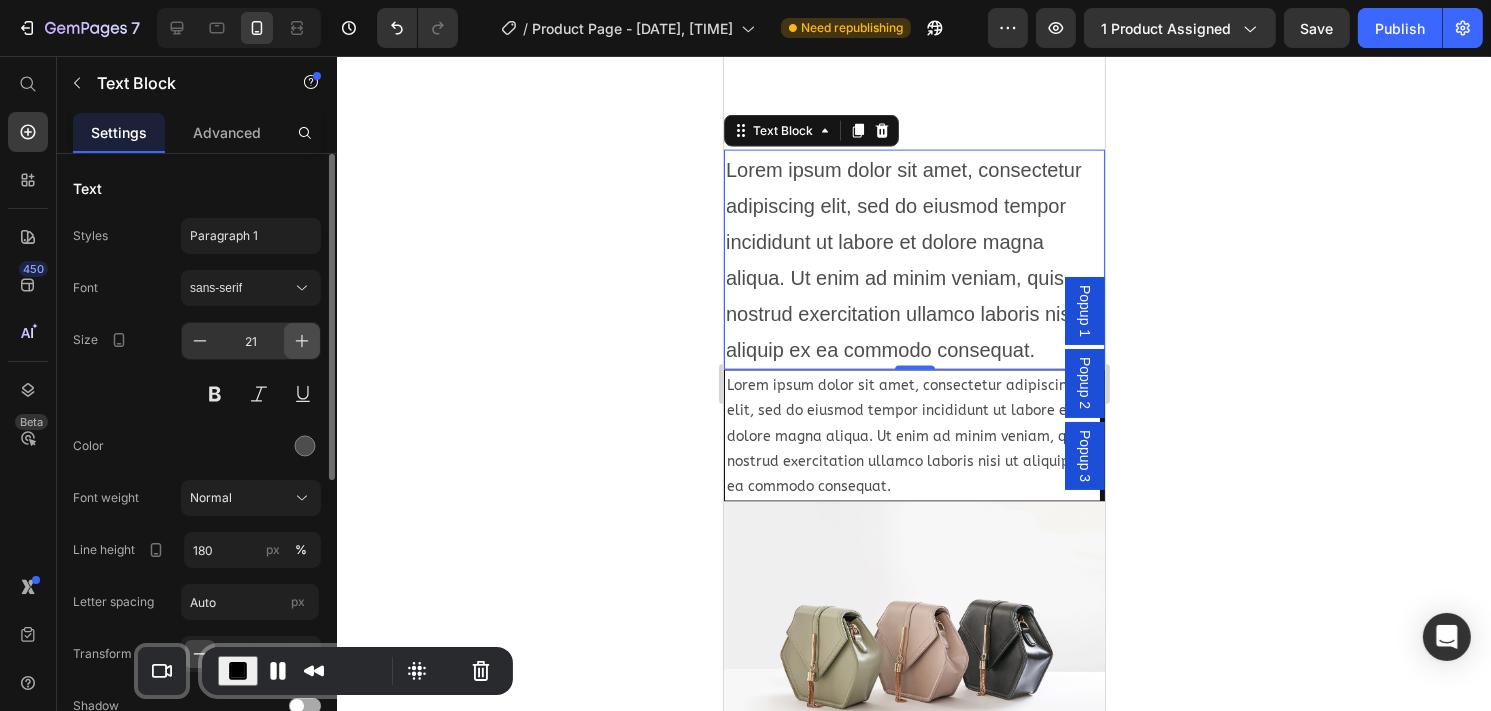click 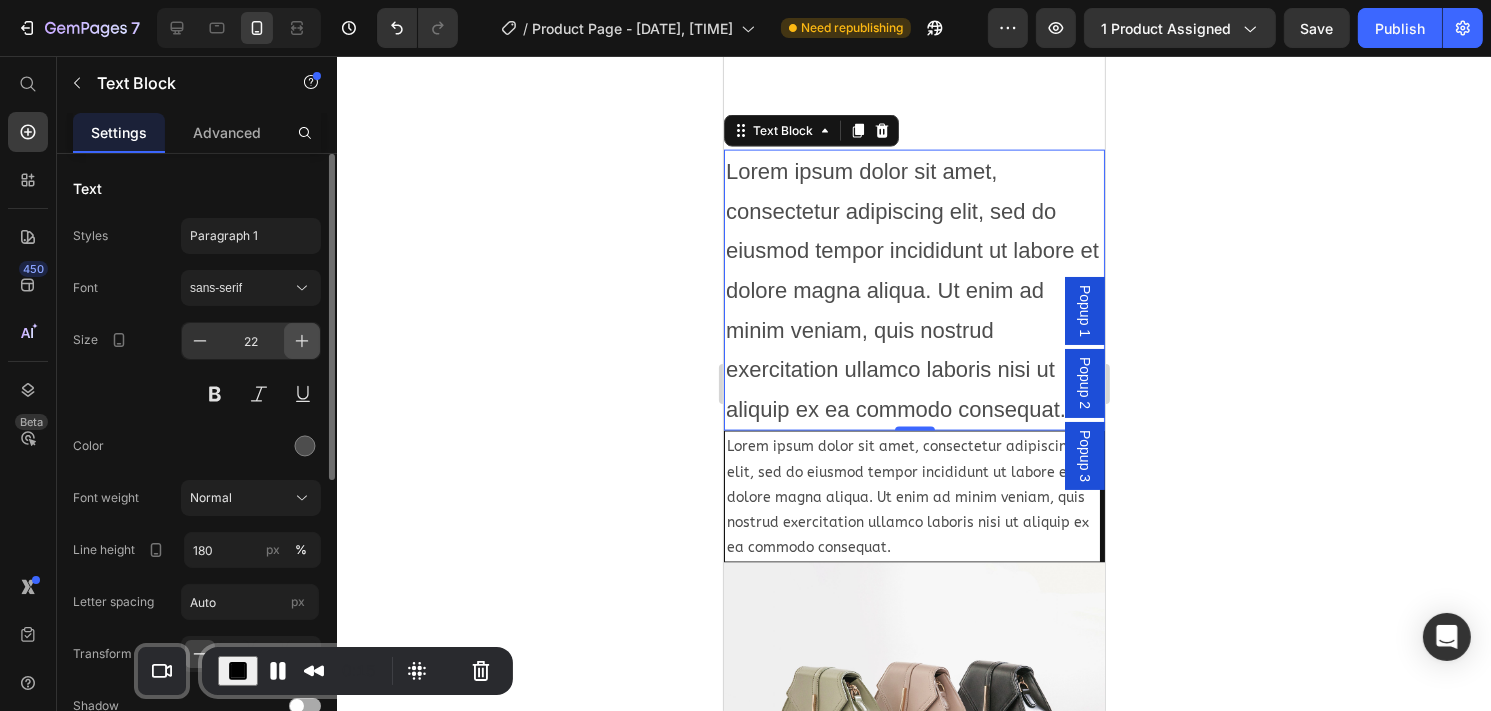 click 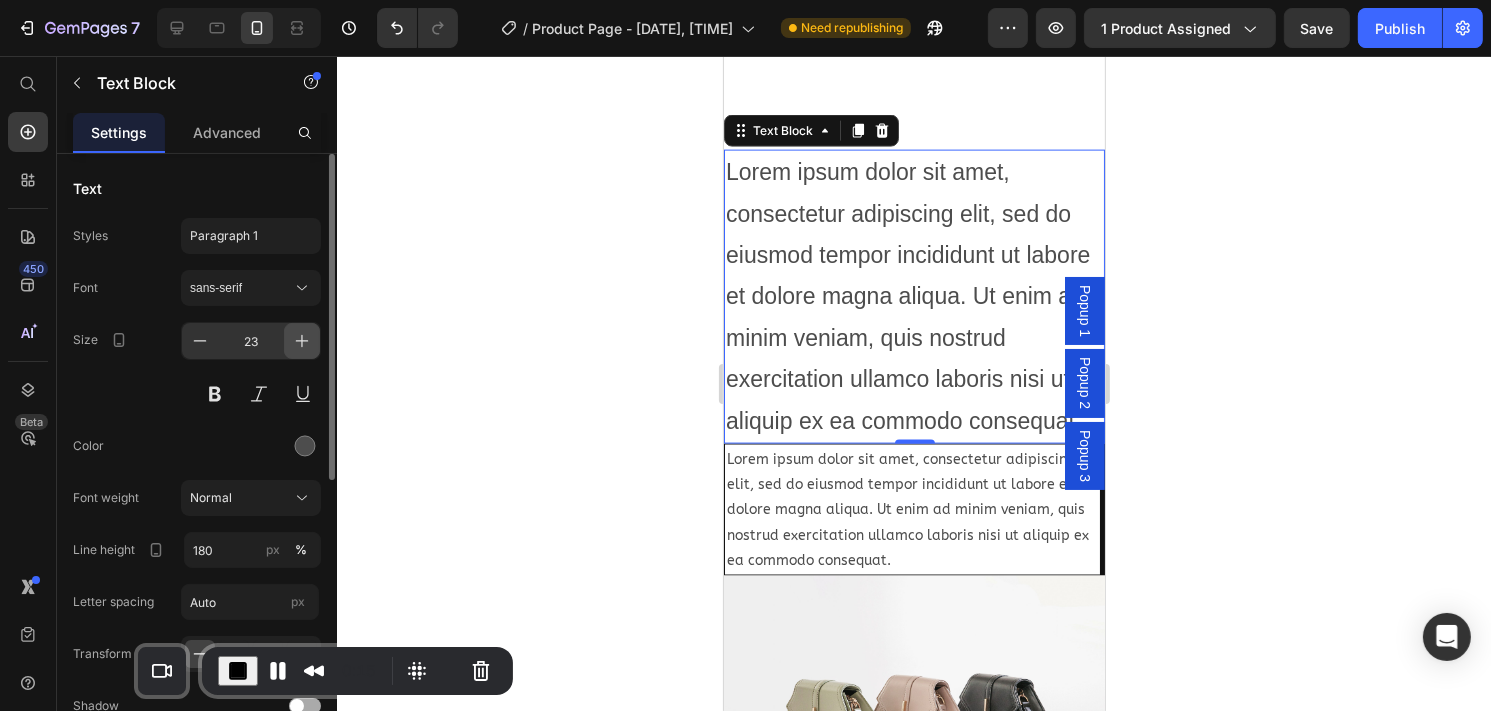 click 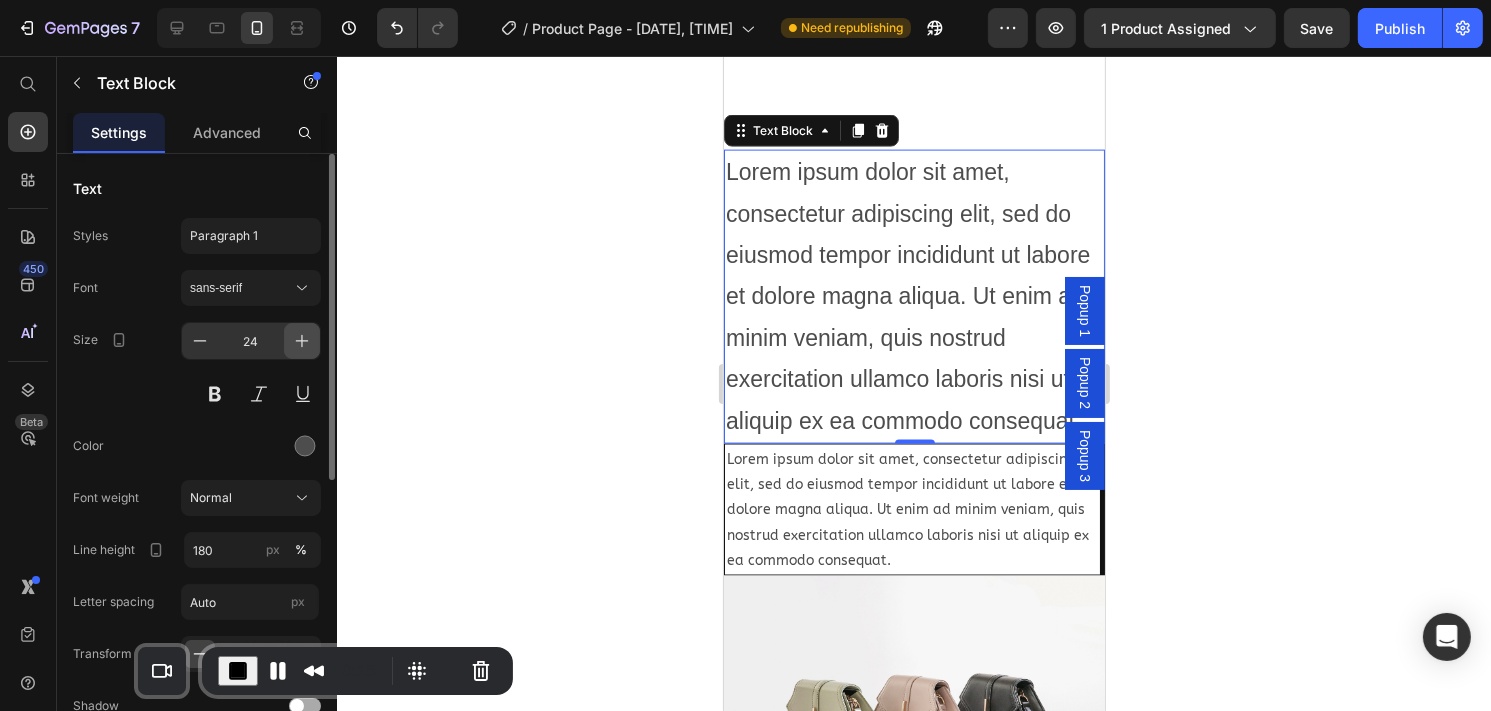 click 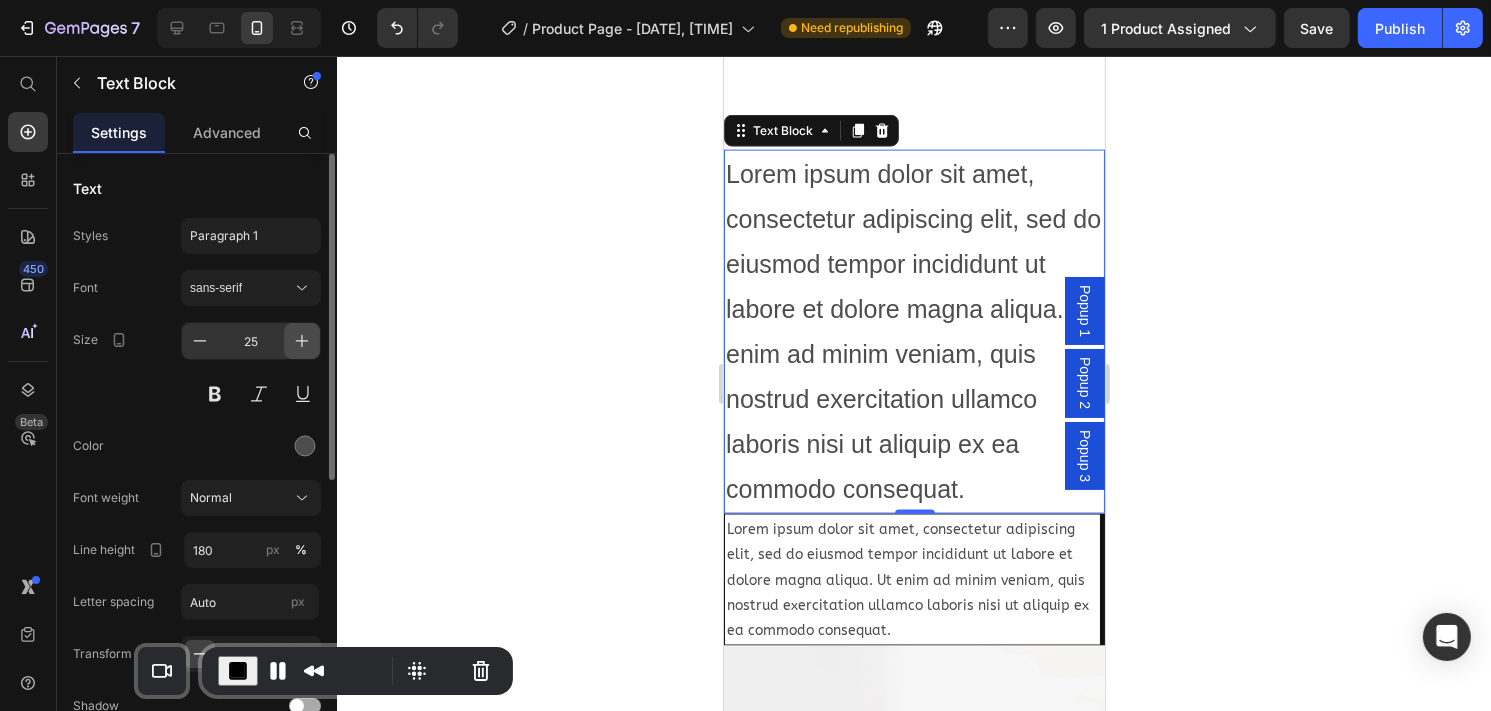 click 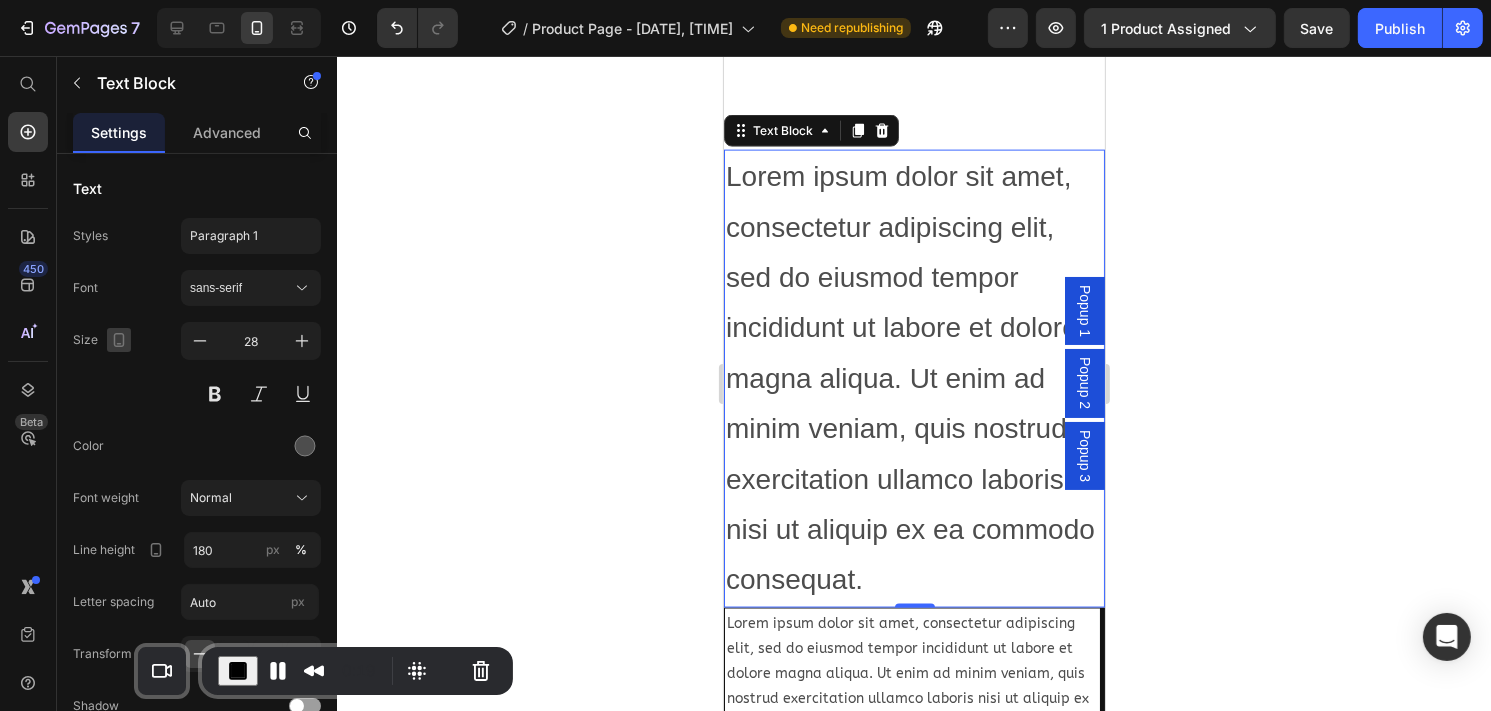 click 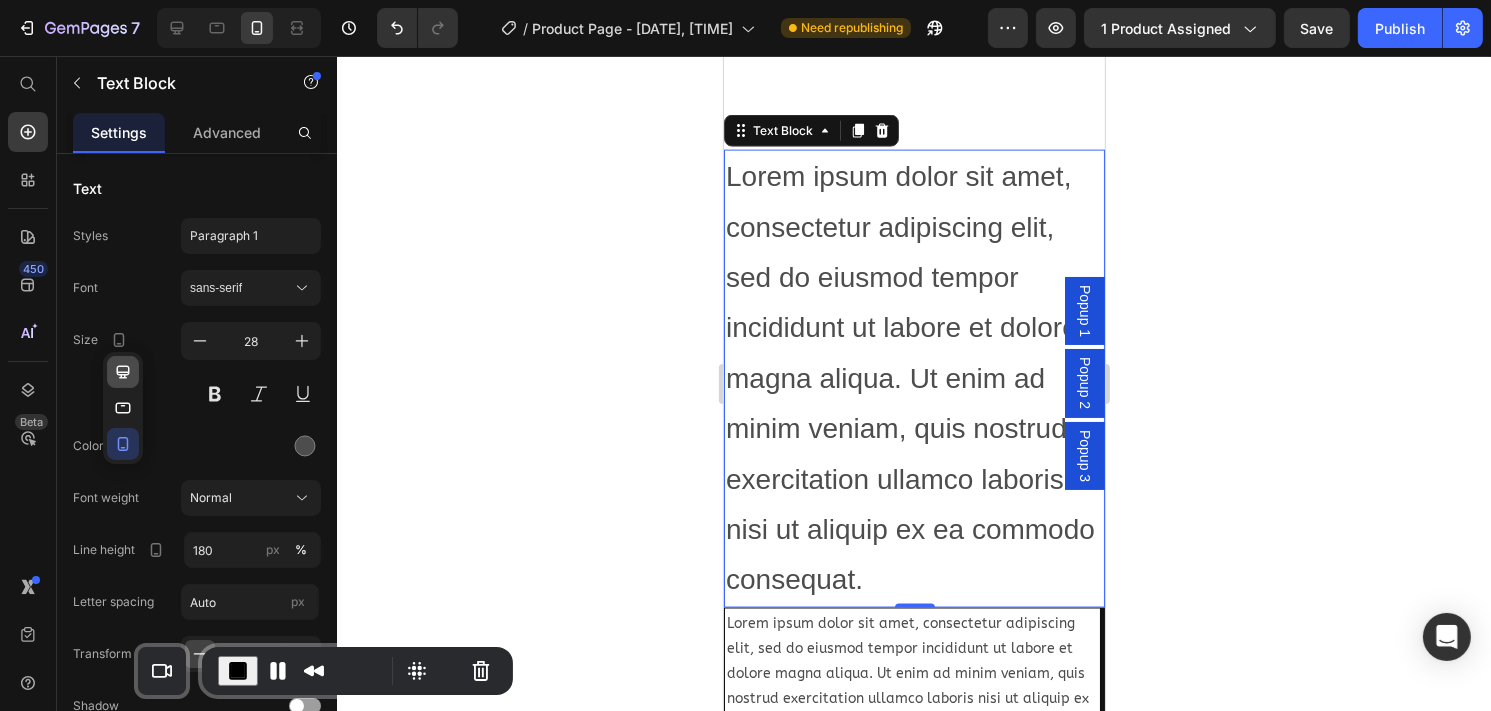 click 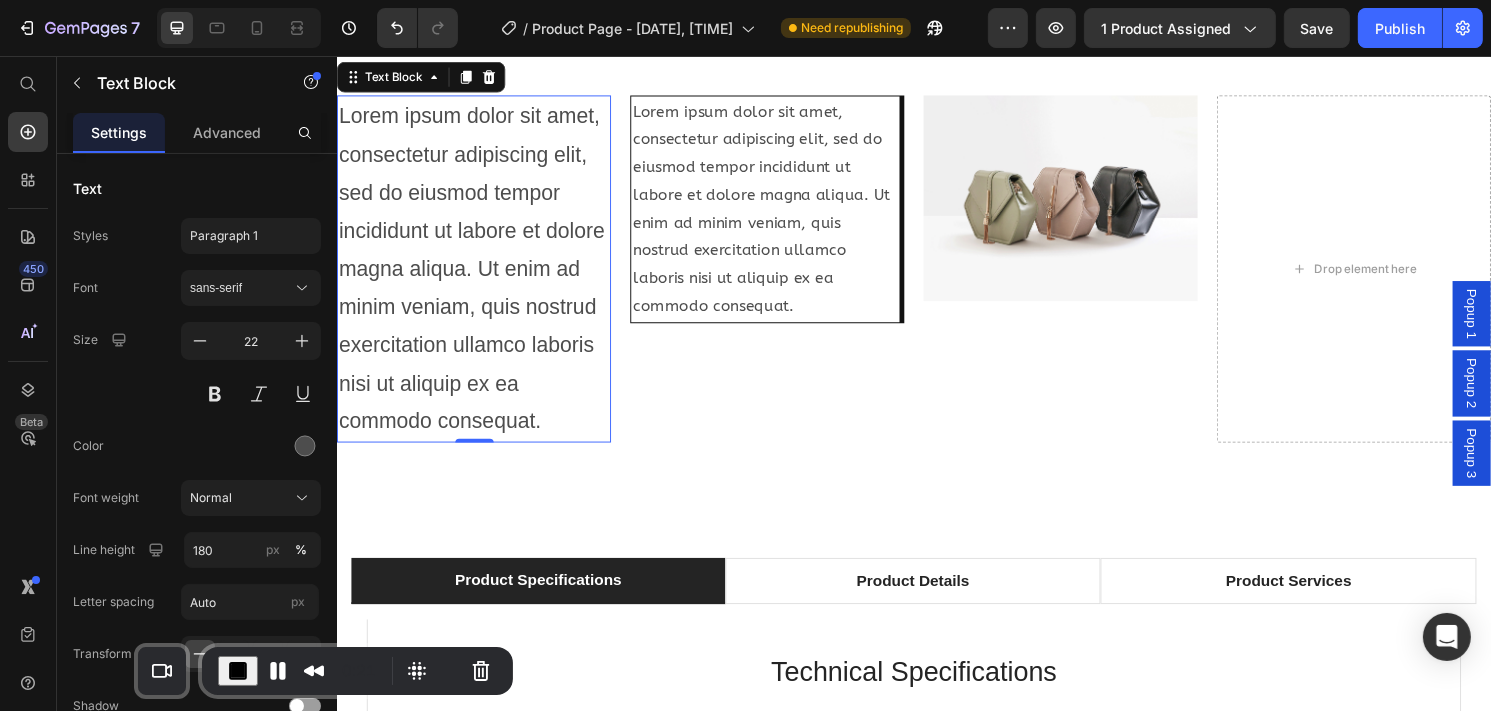scroll, scrollTop: 2336, scrollLeft: 0, axis: vertical 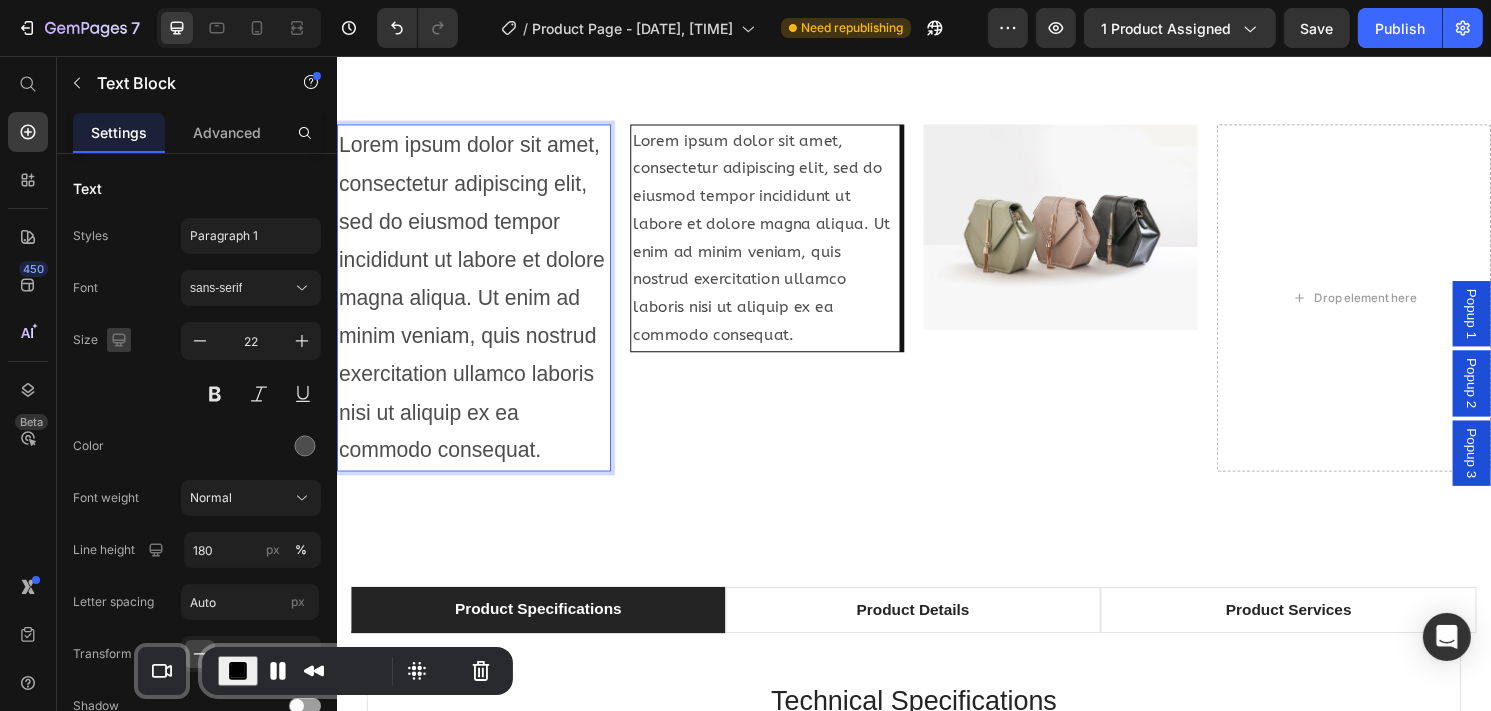 click 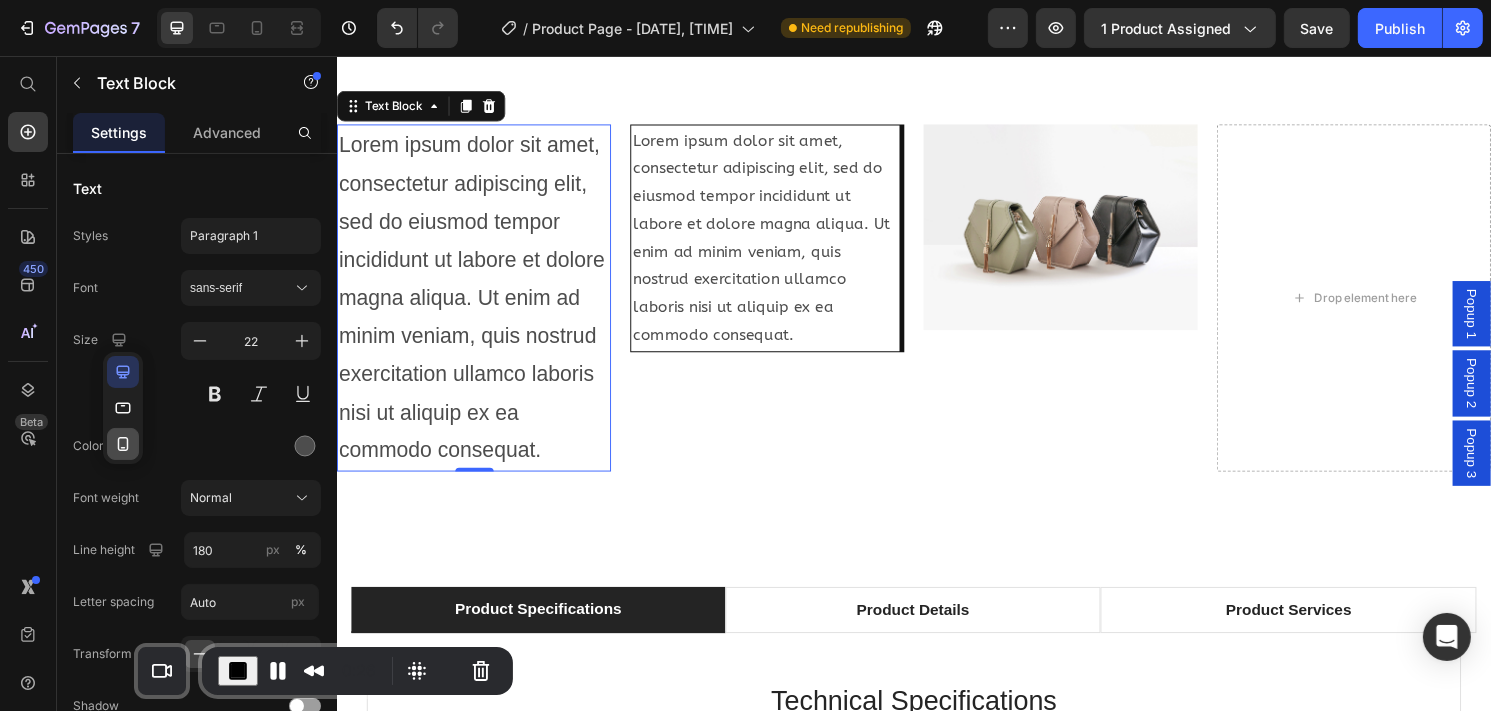 click 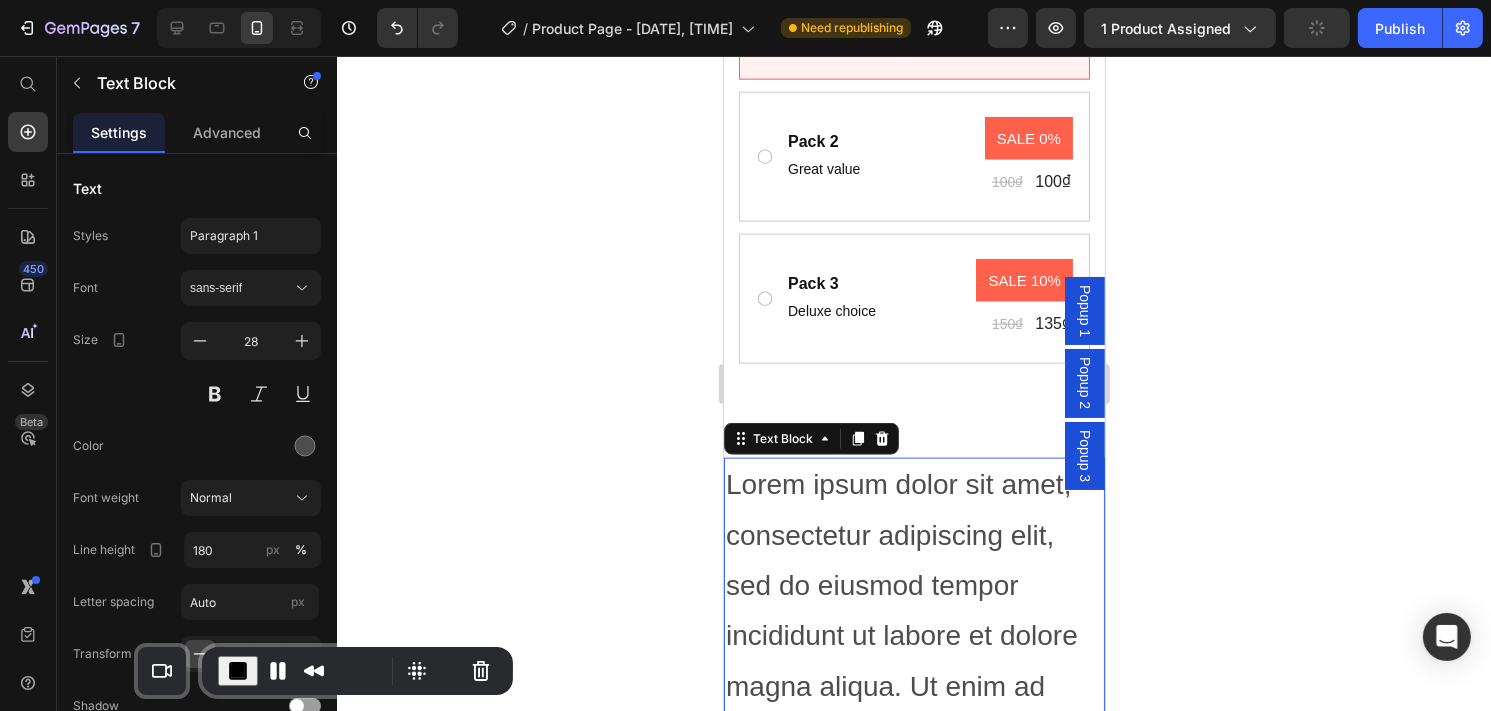 scroll, scrollTop: 2807, scrollLeft: 0, axis: vertical 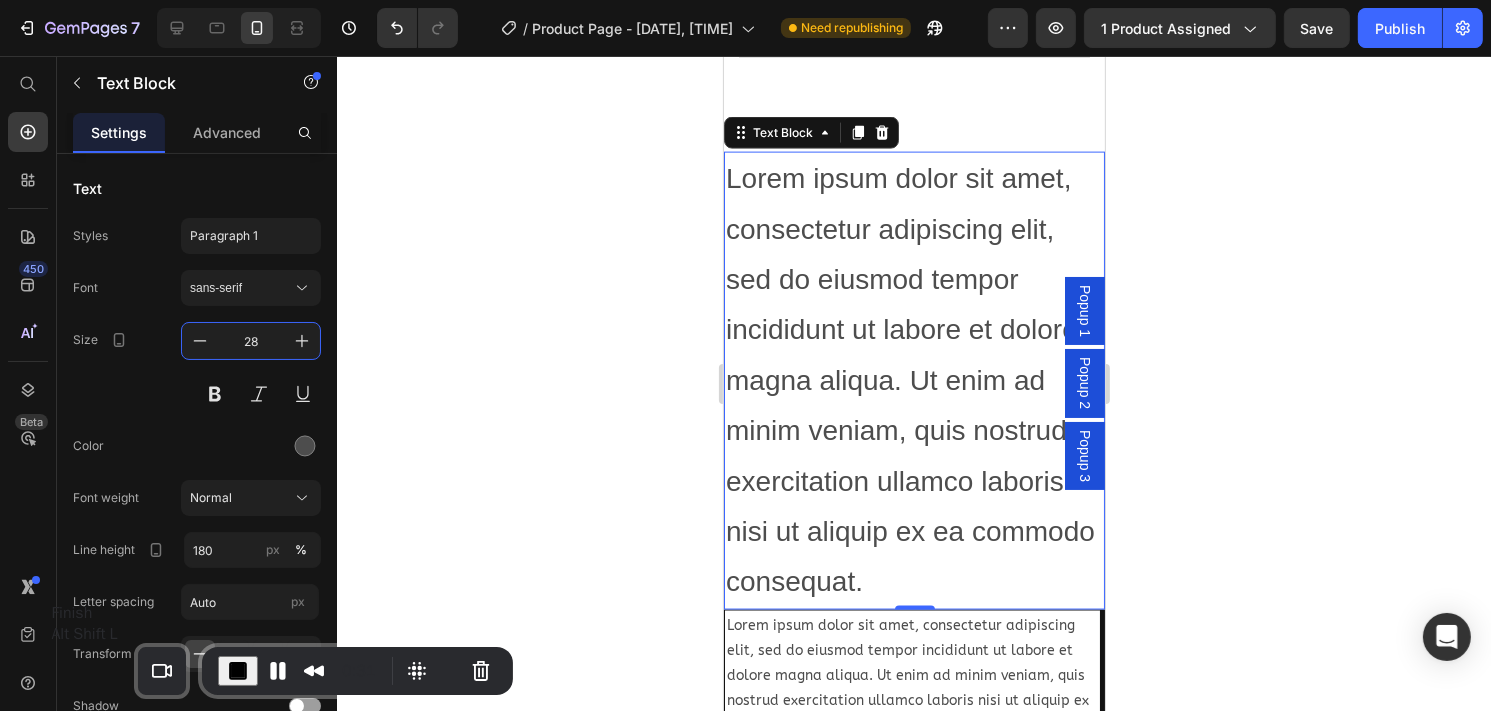 click at bounding box center [238, 671] 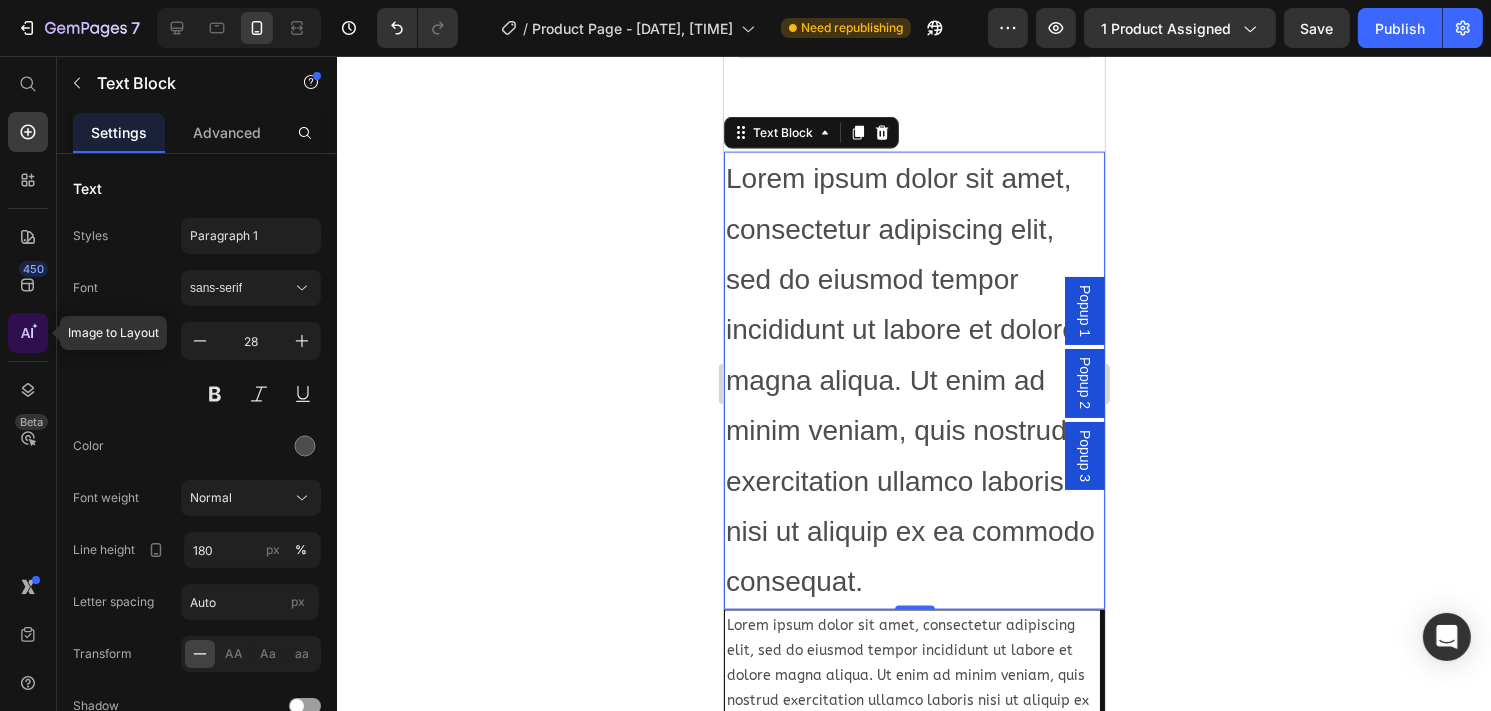 click 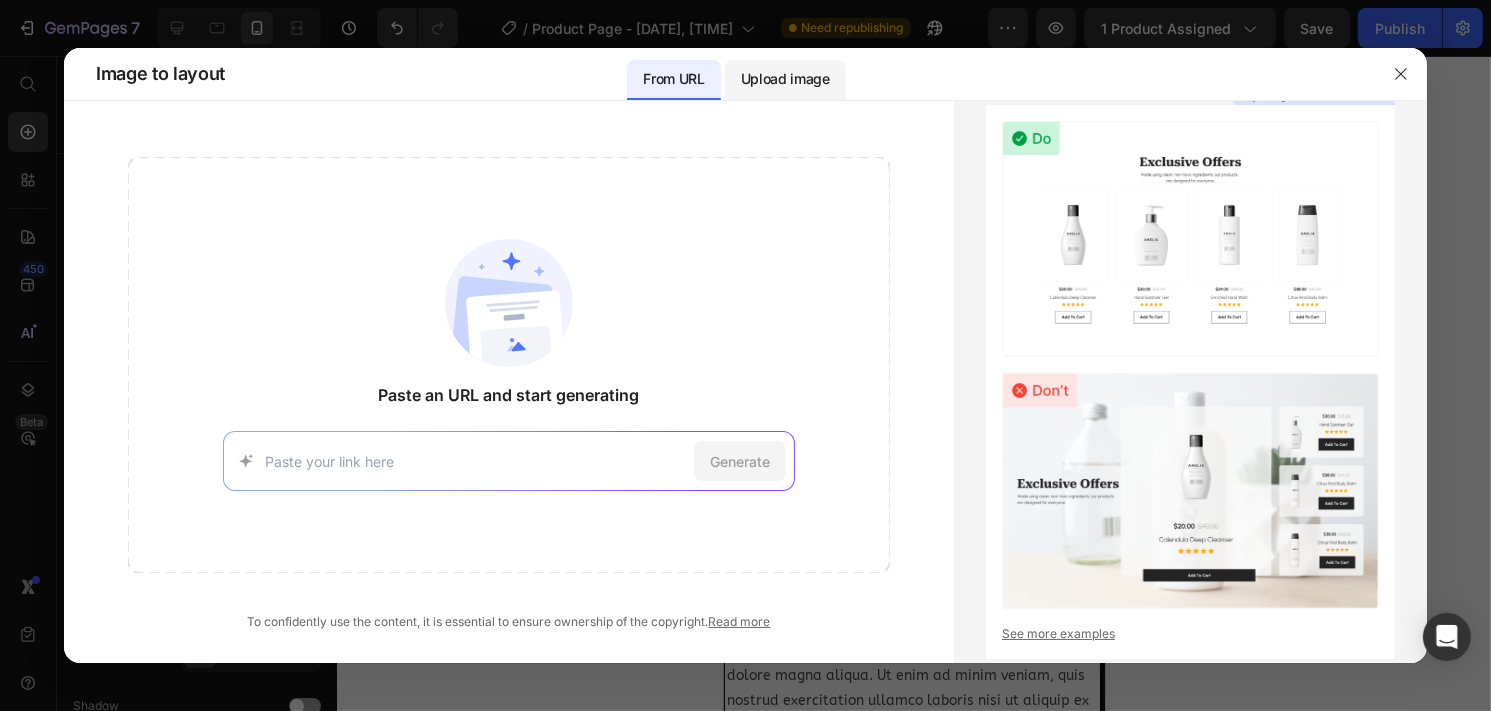 click on "Upload image" at bounding box center (785, 79) 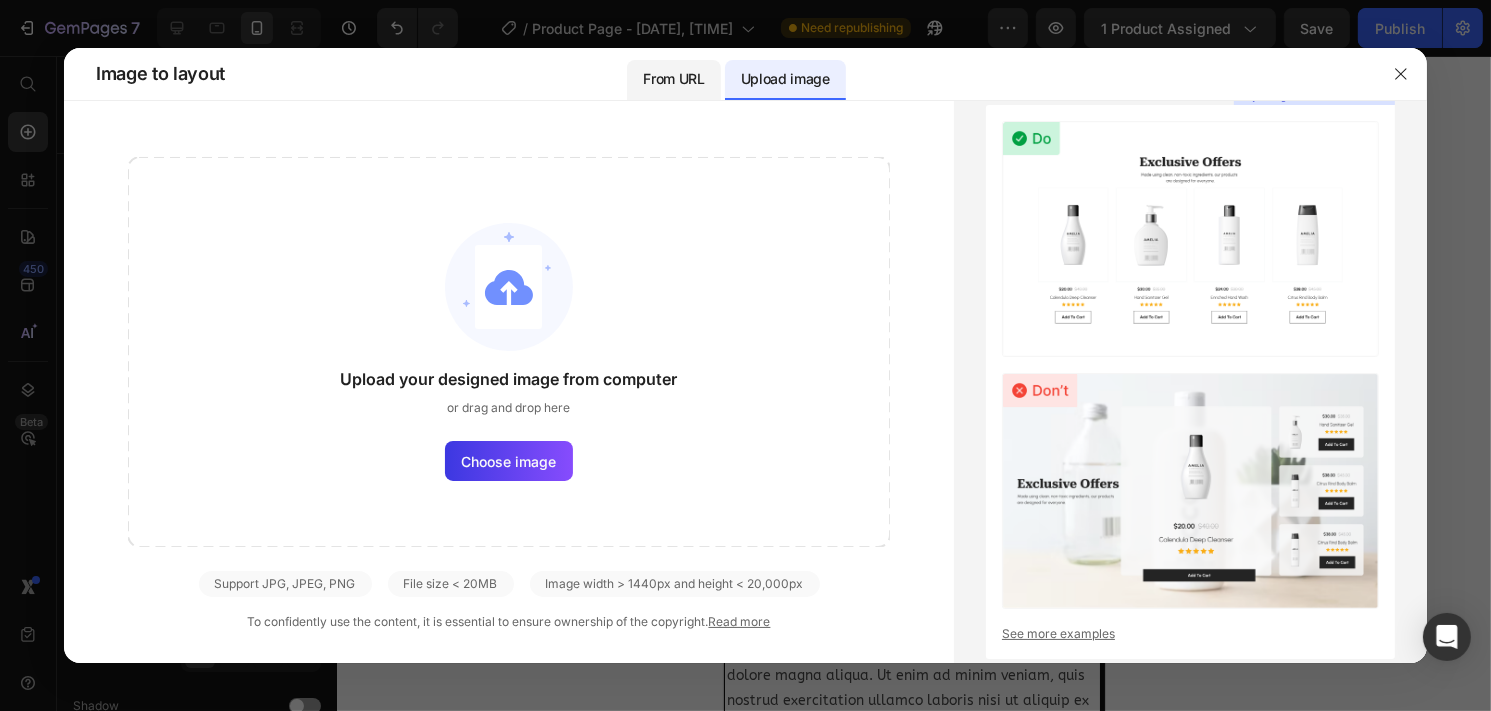 click on "From URL" at bounding box center (673, 80) 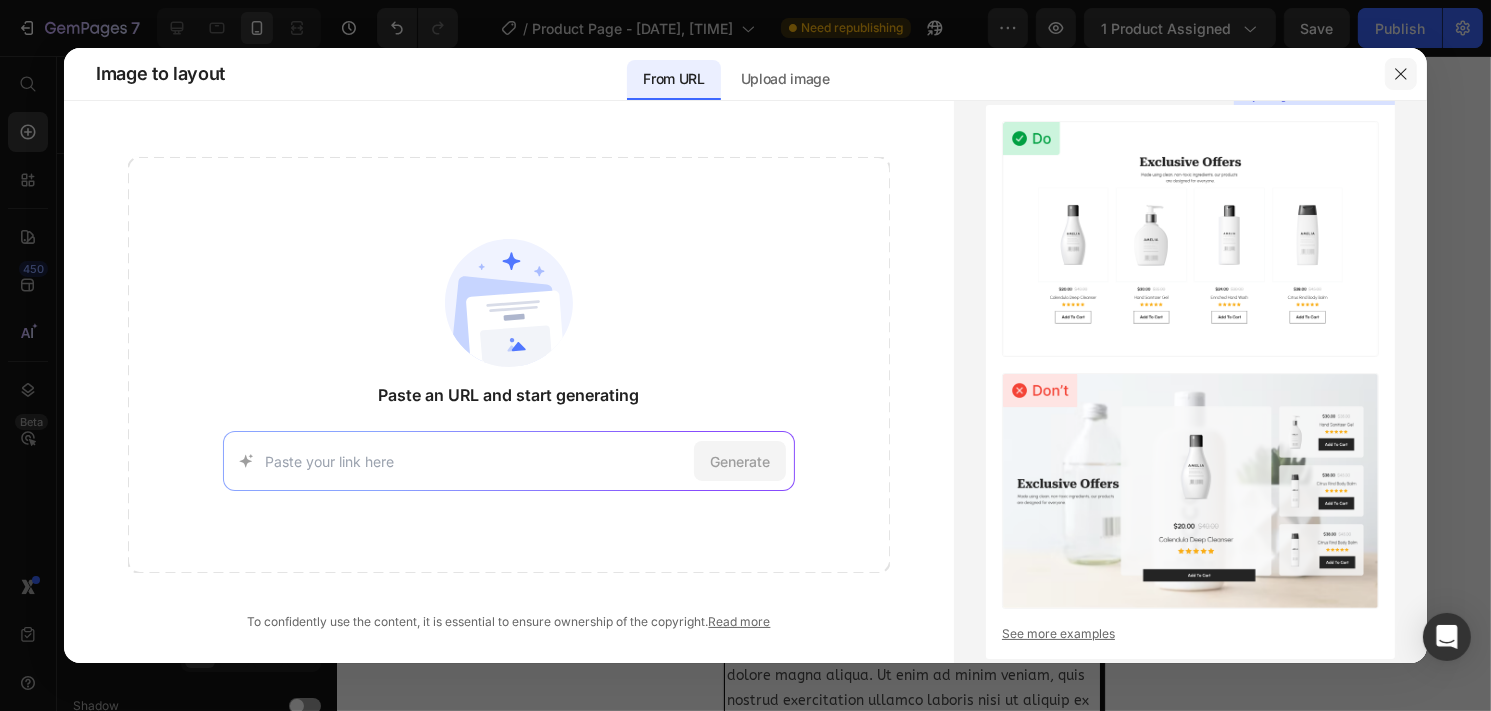 click 